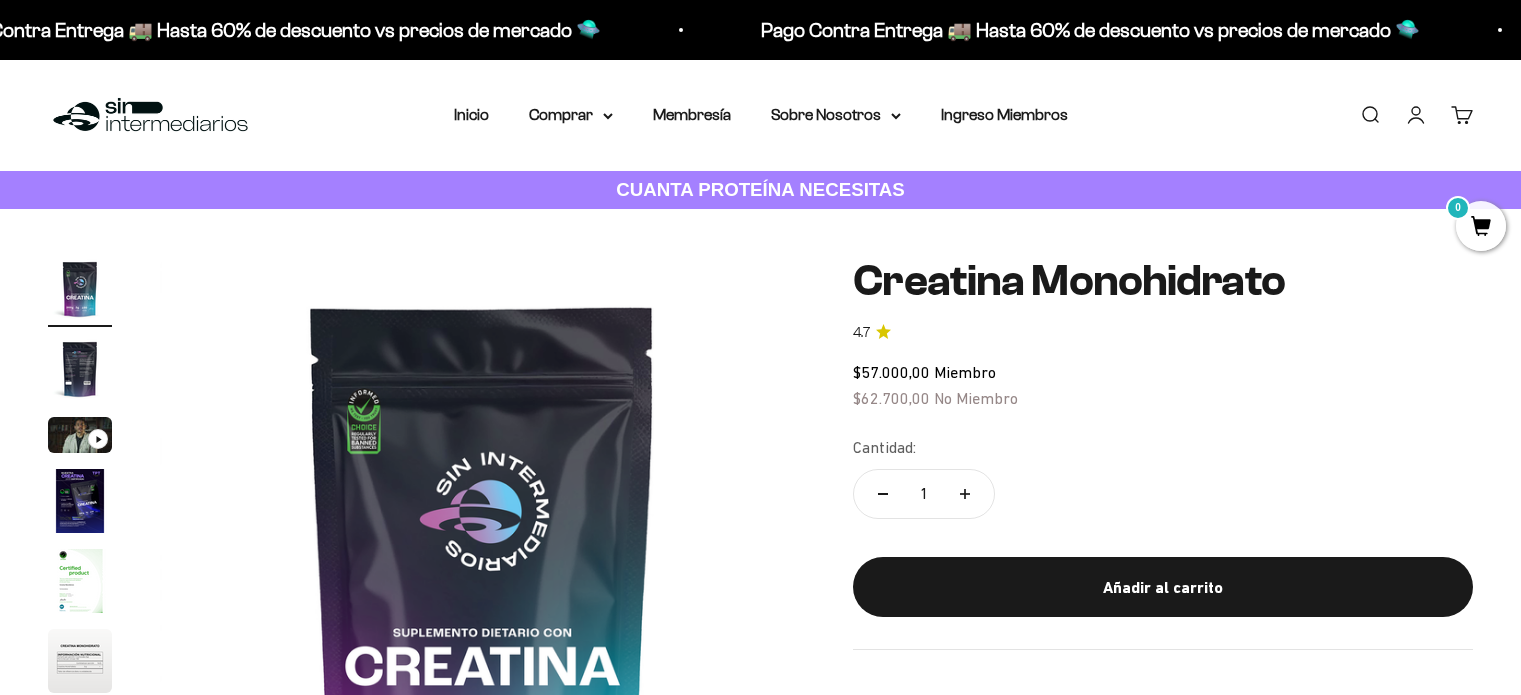 scroll, scrollTop: 0, scrollLeft: 0, axis: both 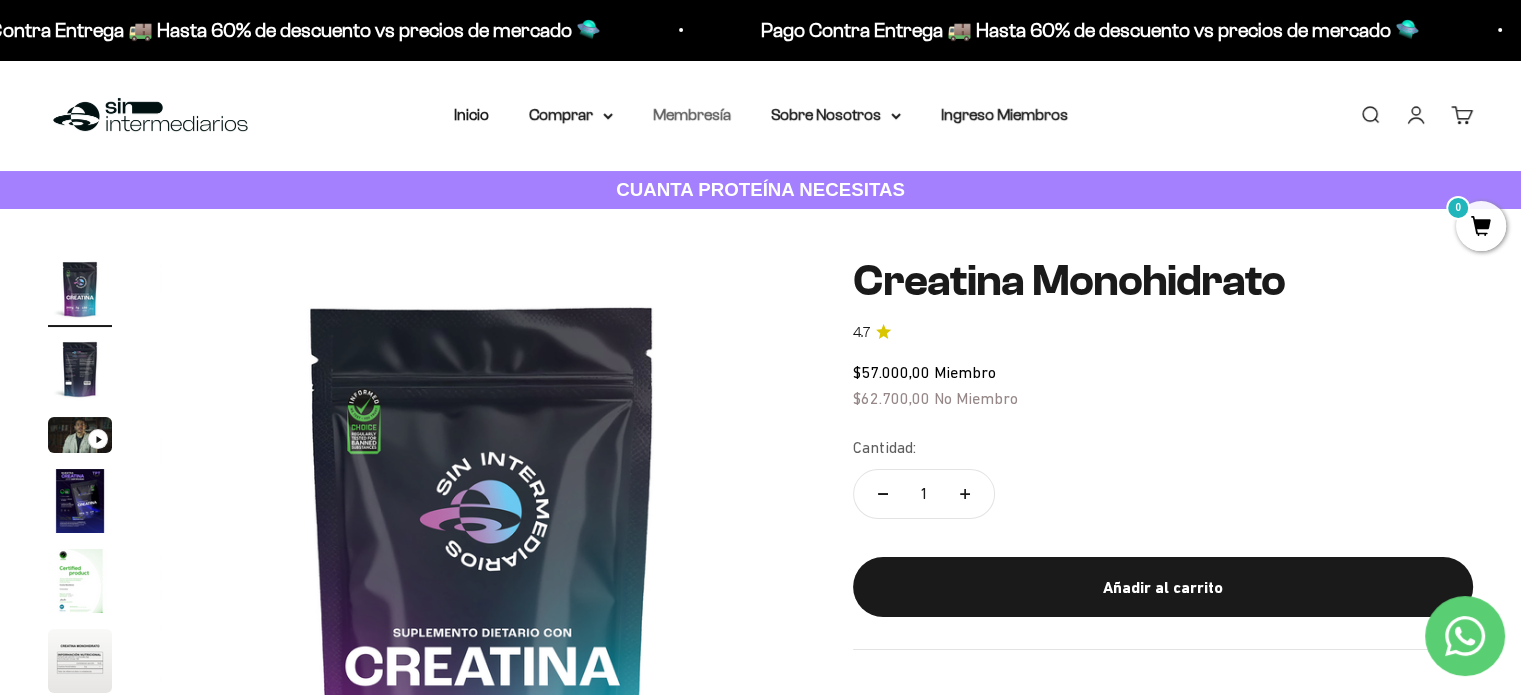 click on "Membresía" at bounding box center (692, 114) 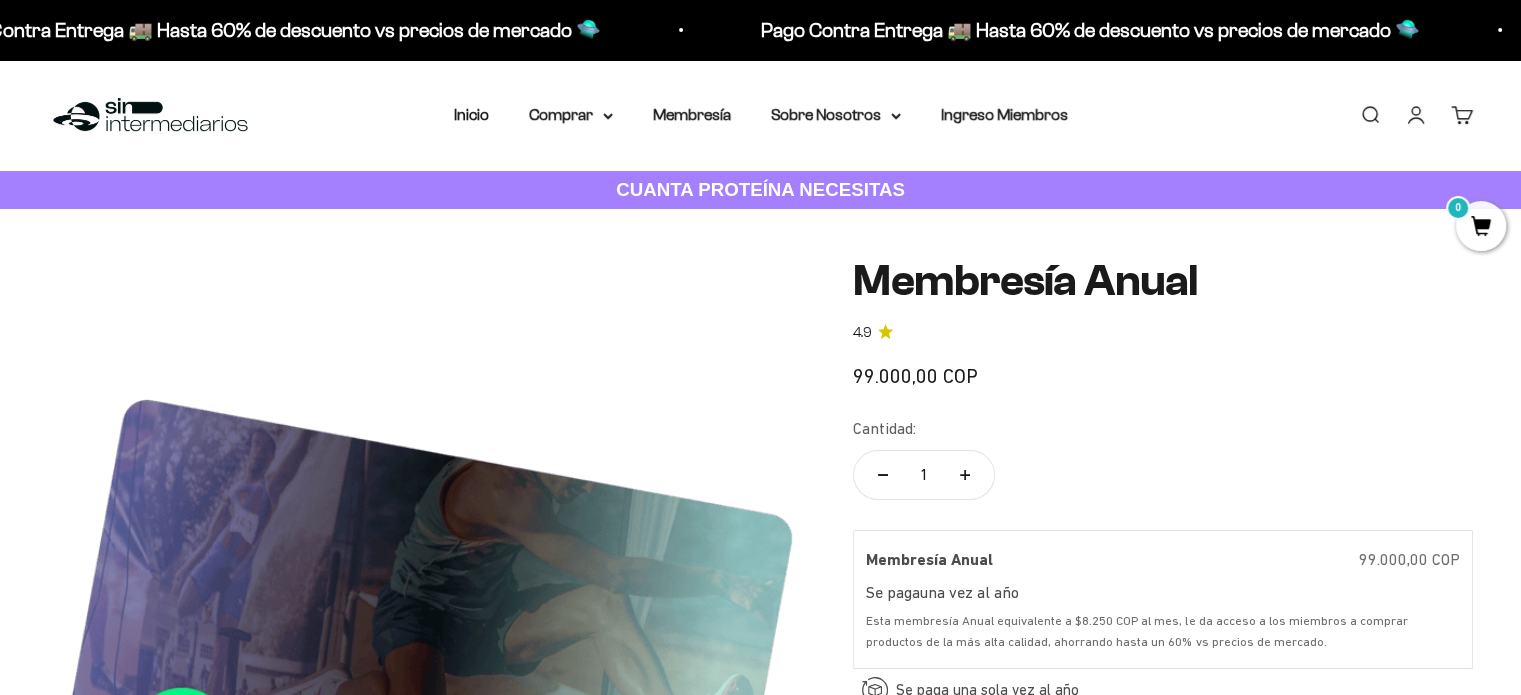 scroll, scrollTop: 300, scrollLeft: 0, axis: vertical 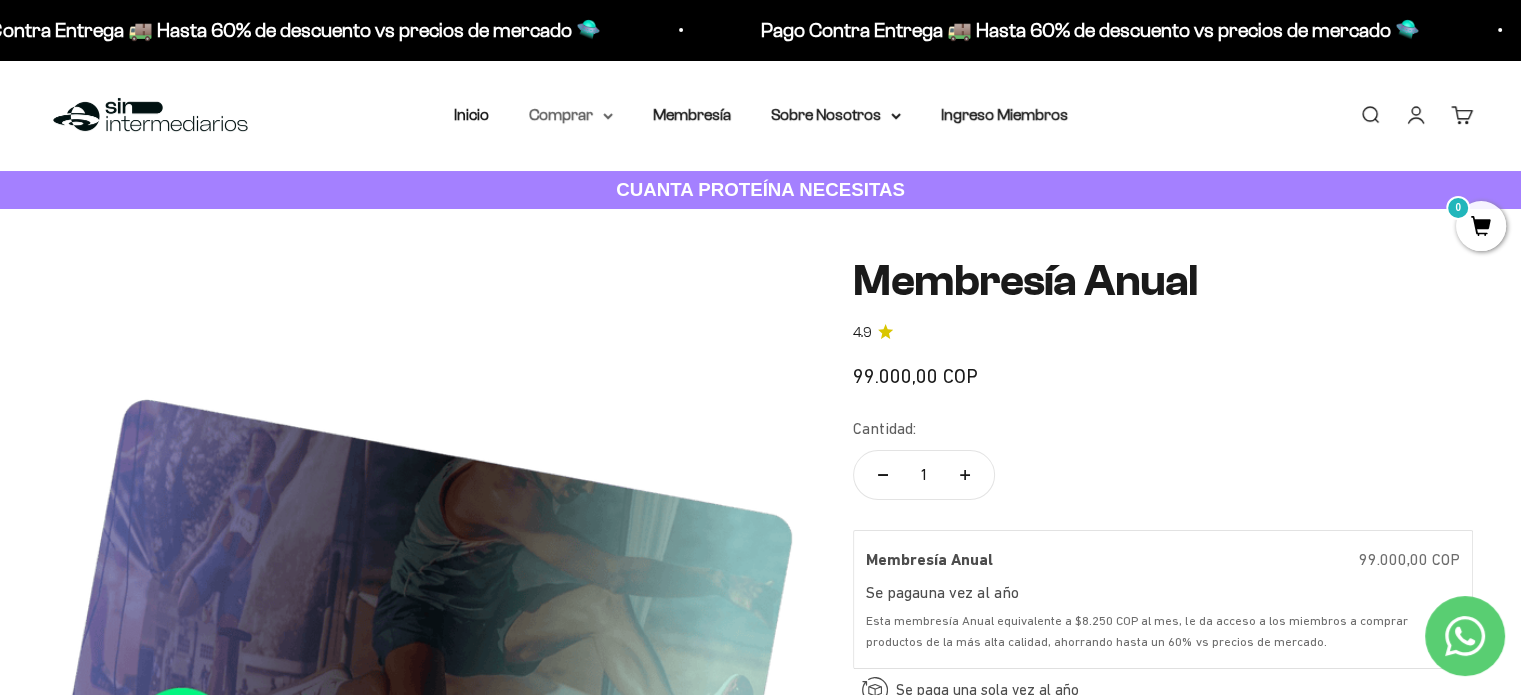 click on "Comprar" at bounding box center [571, 115] 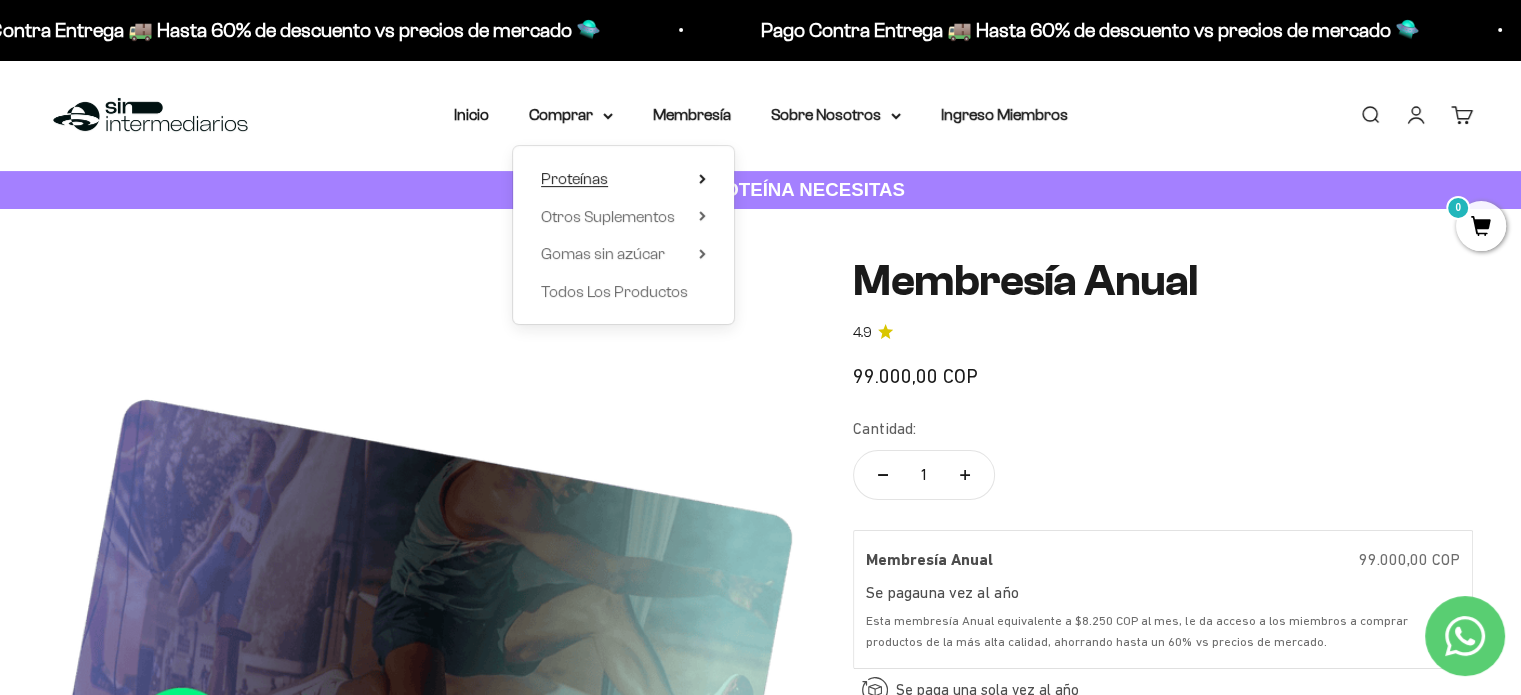 click 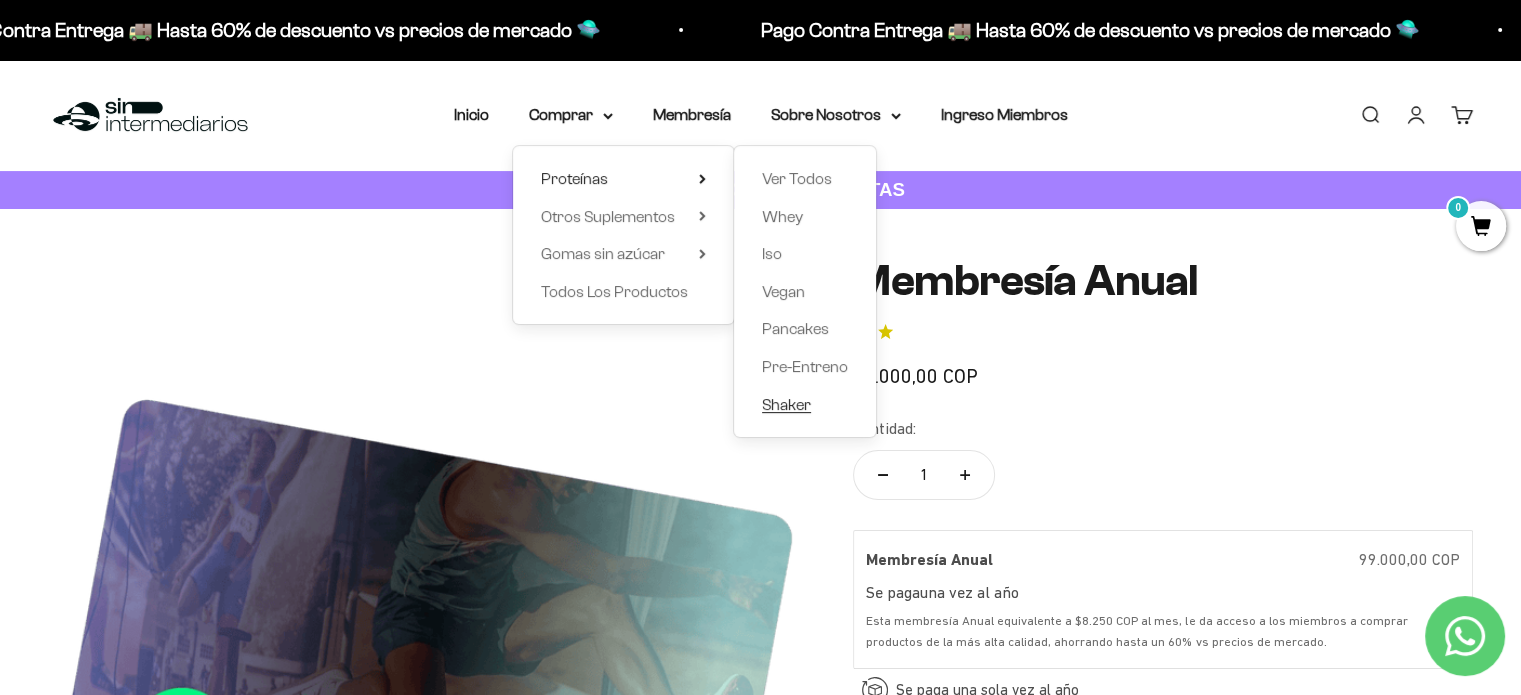 click on "Shaker" at bounding box center [786, 404] 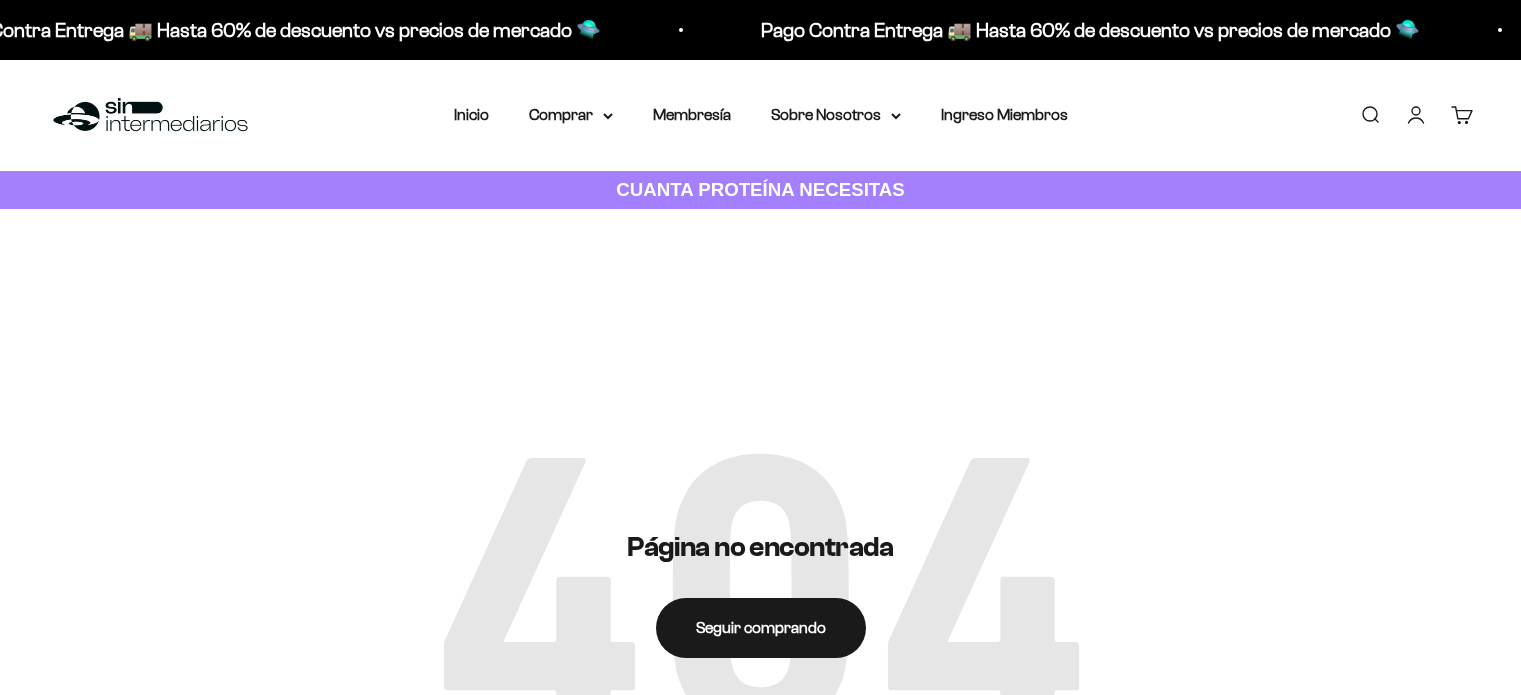 scroll, scrollTop: 0, scrollLeft: 0, axis: both 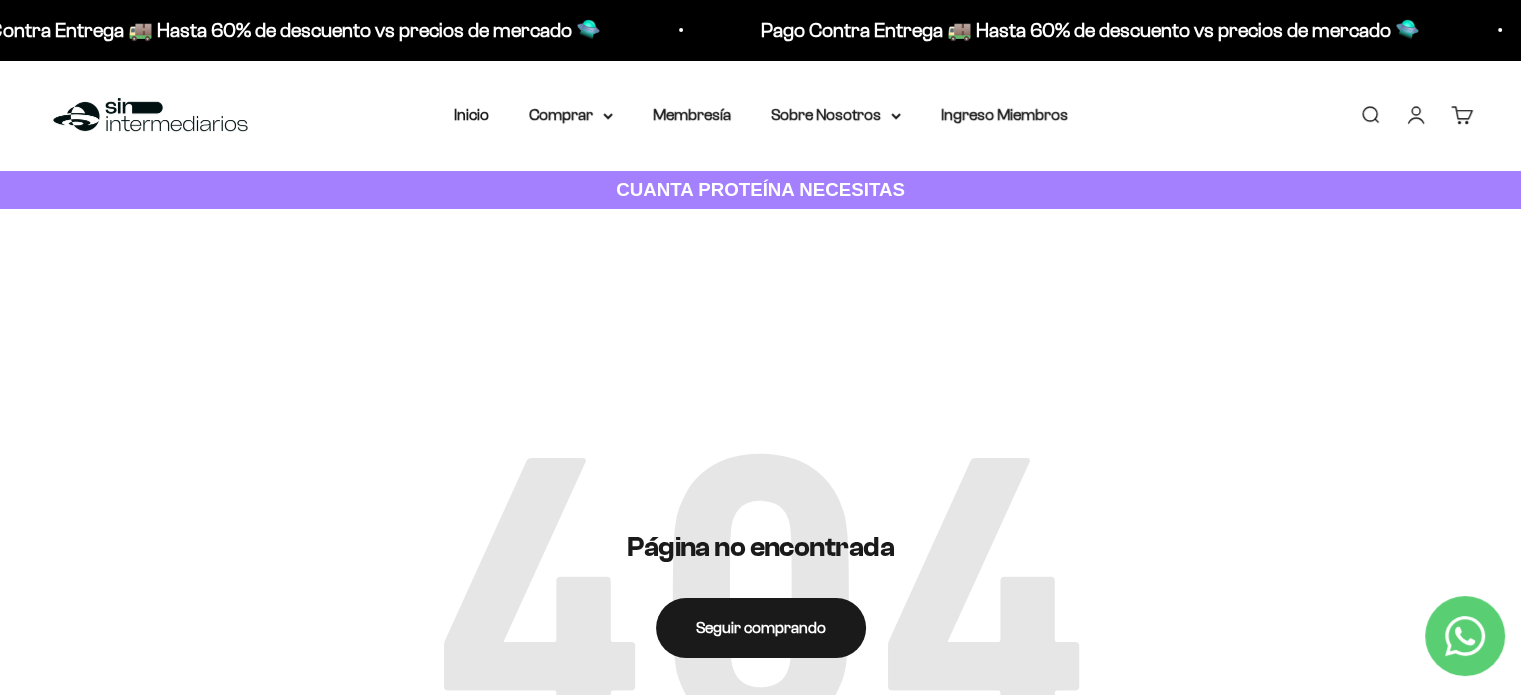 click on "Inicio
Comprar
Proteínas
Ver Todos
Whey
Iso
Vegan" at bounding box center (761, 115) 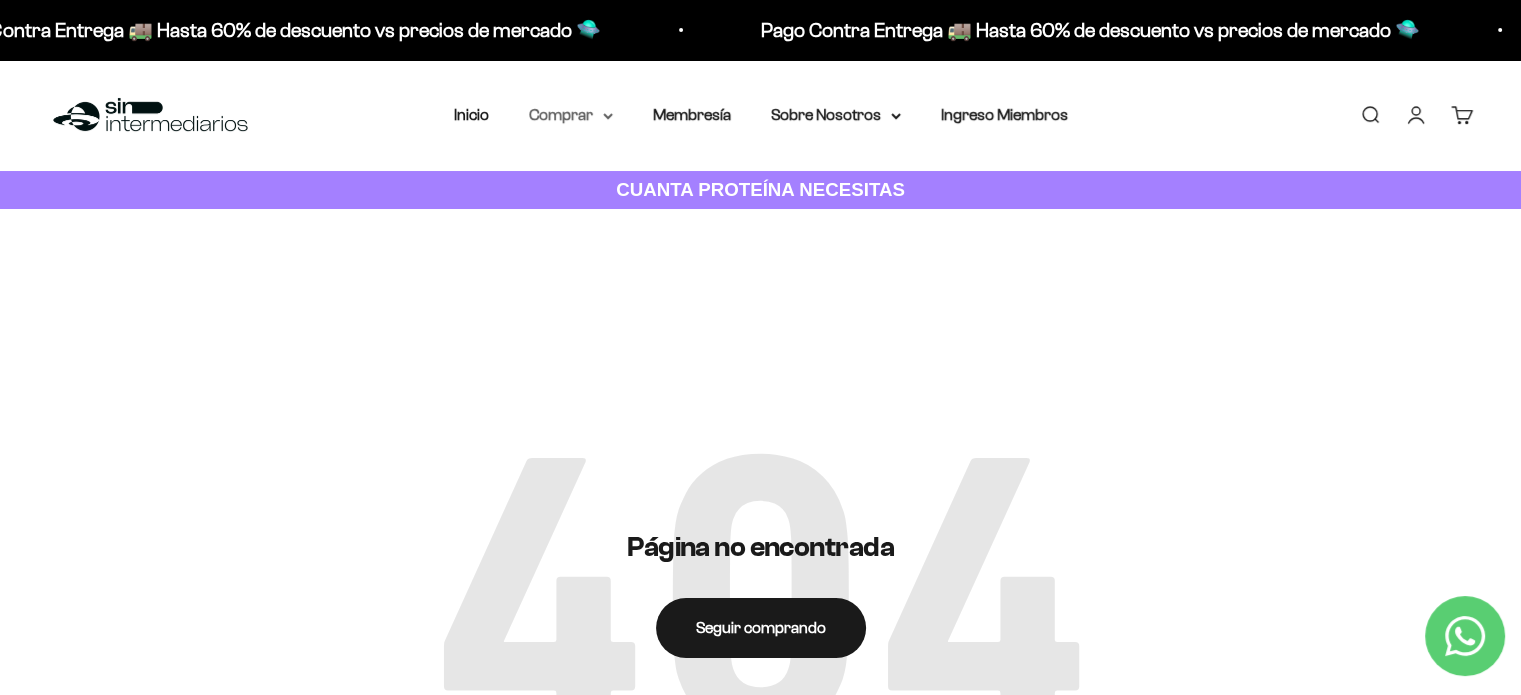 click on "Comprar" at bounding box center (571, 115) 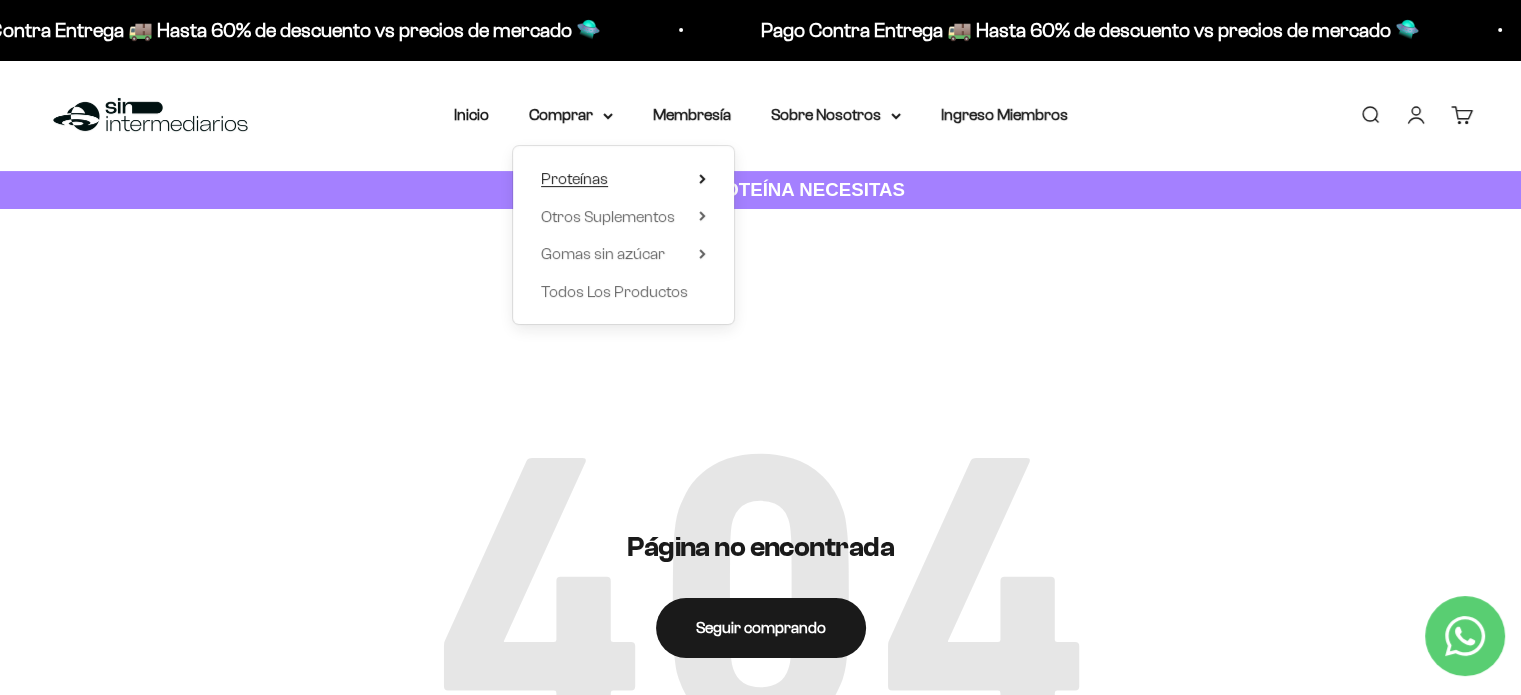 click 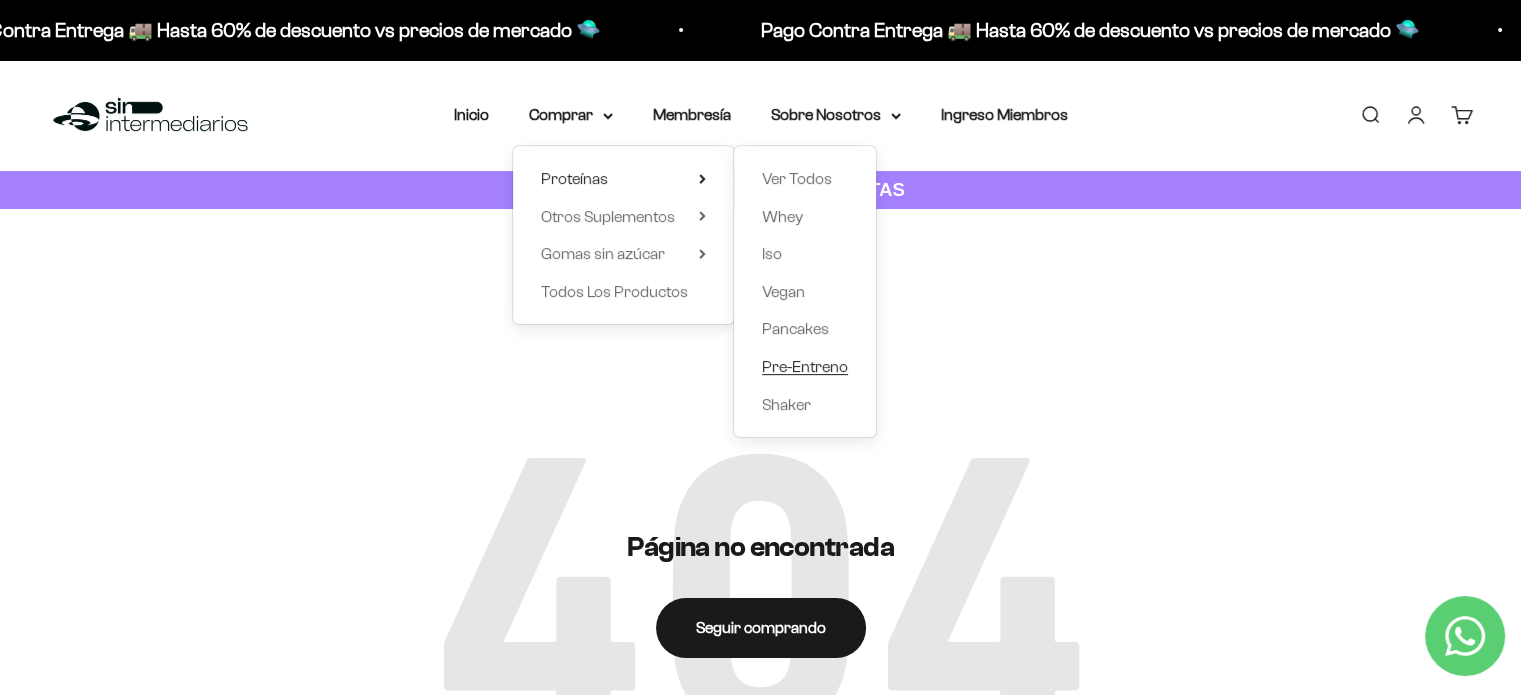 click on "Pre-Entreno" at bounding box center (805, 366) 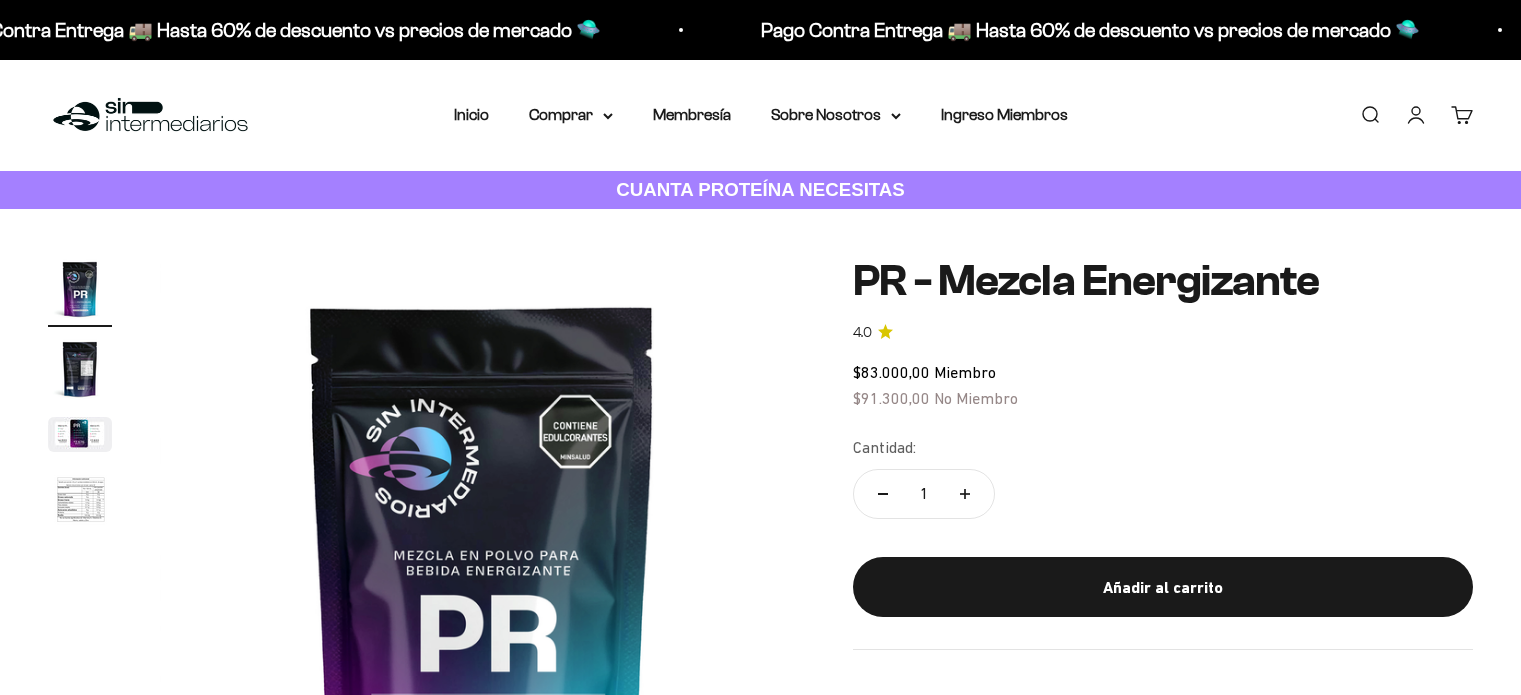 scroll, scrollTop: 0, scrollLeft: 0, axis: both 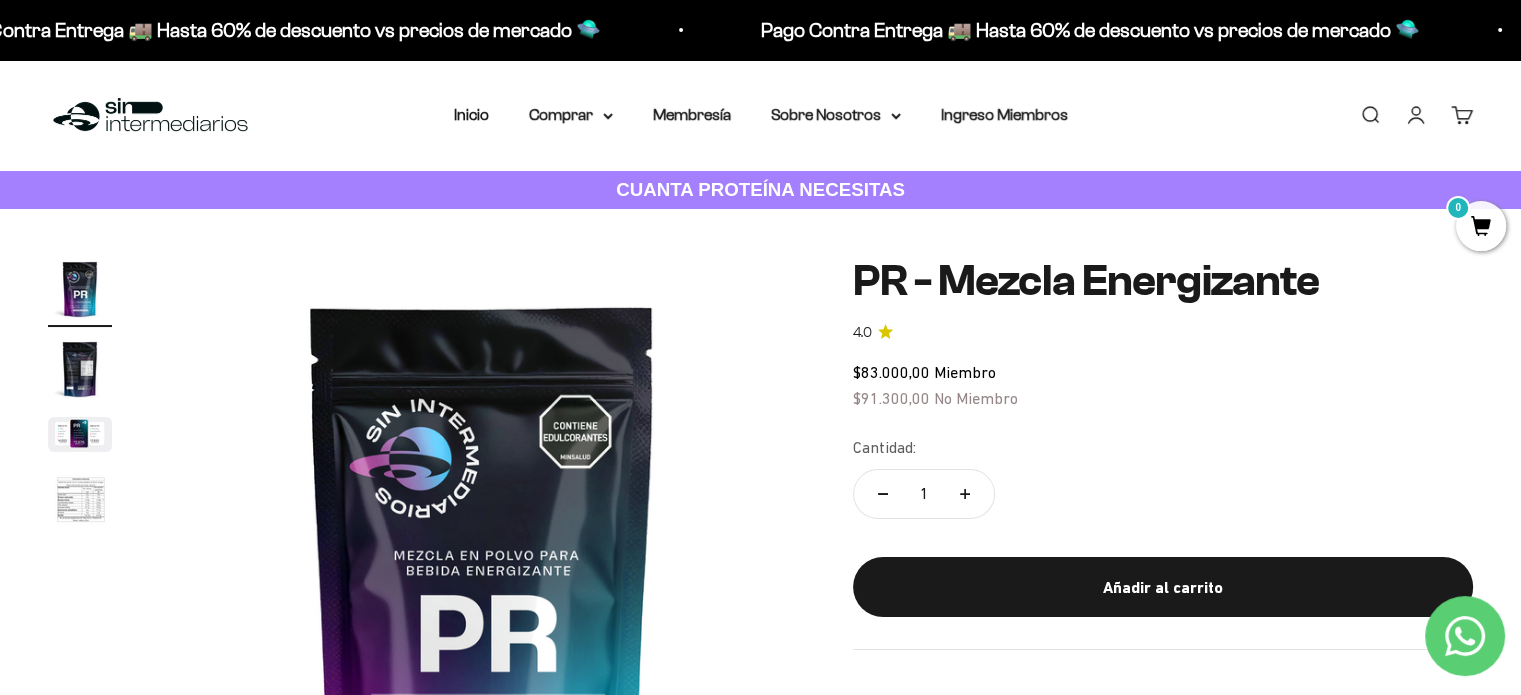 click on "Inicio
Comprar
Proteínas
Ver Todos
Whey
Iso
Vegan" at bounding box center [761, 115] 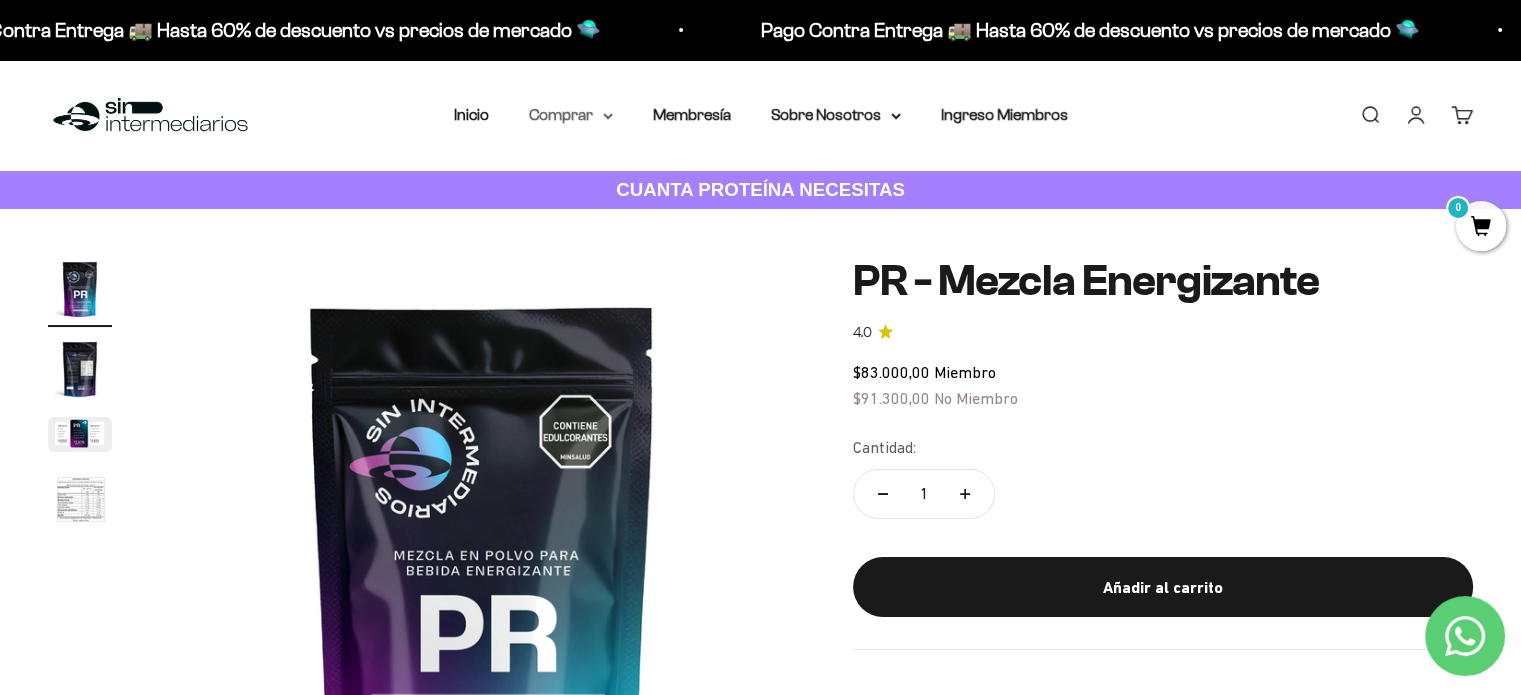 click 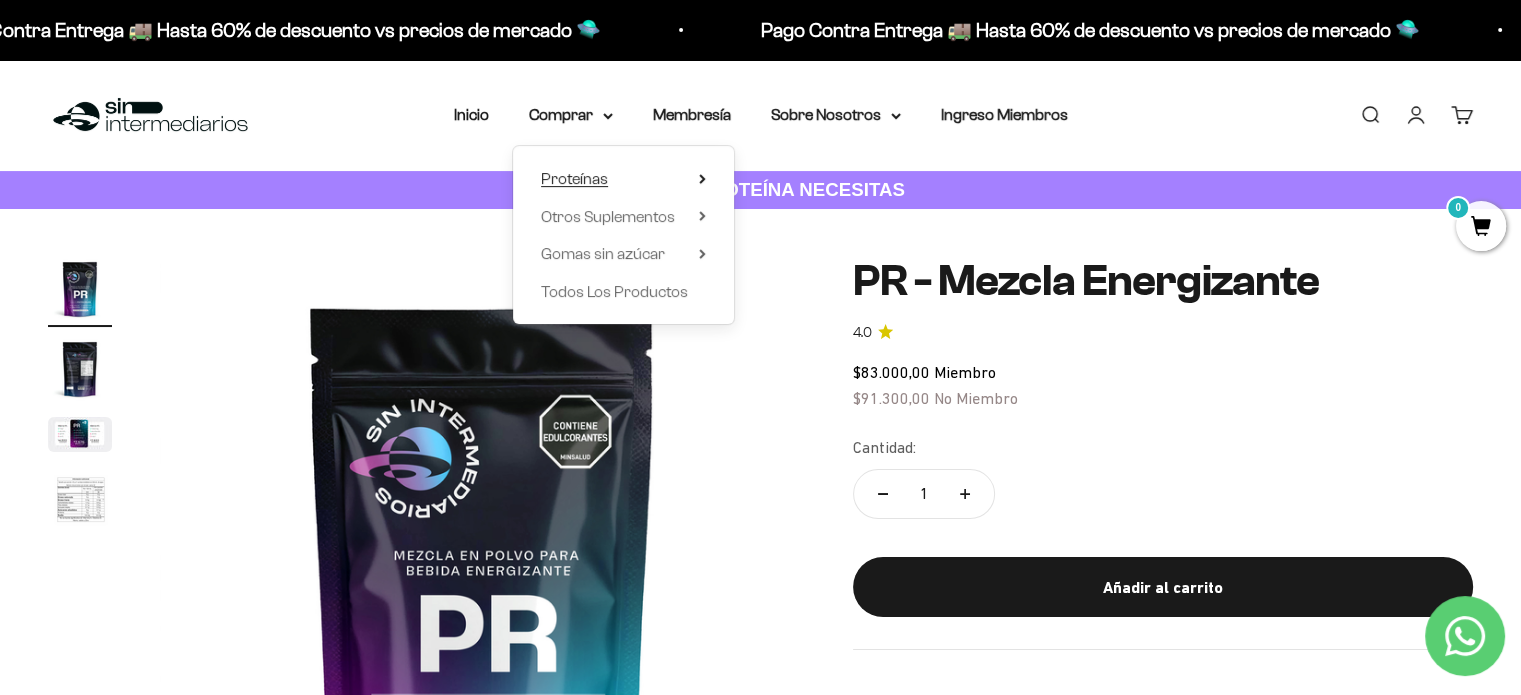 click on "Proteínas" at bounding box center (623, 179) 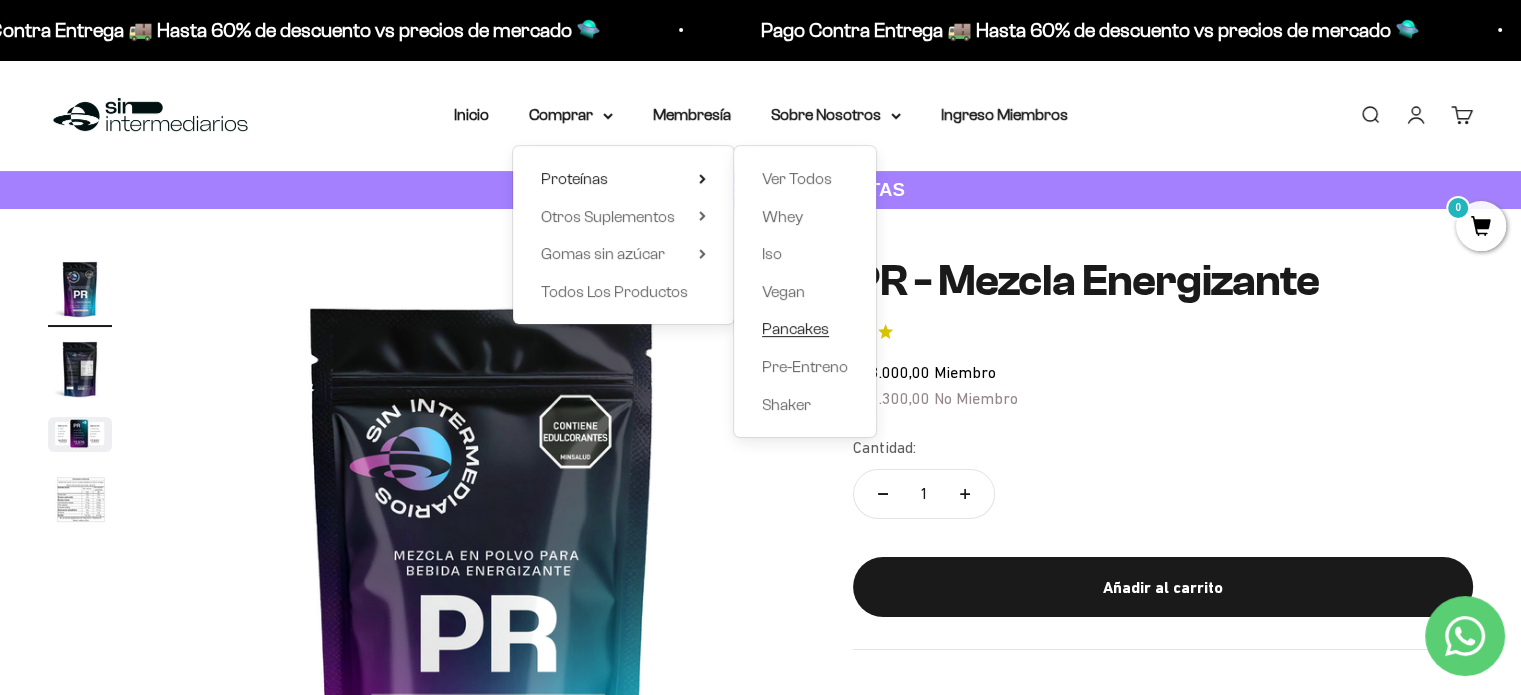 click on "Pancakes" at bounding box center (795, 328) 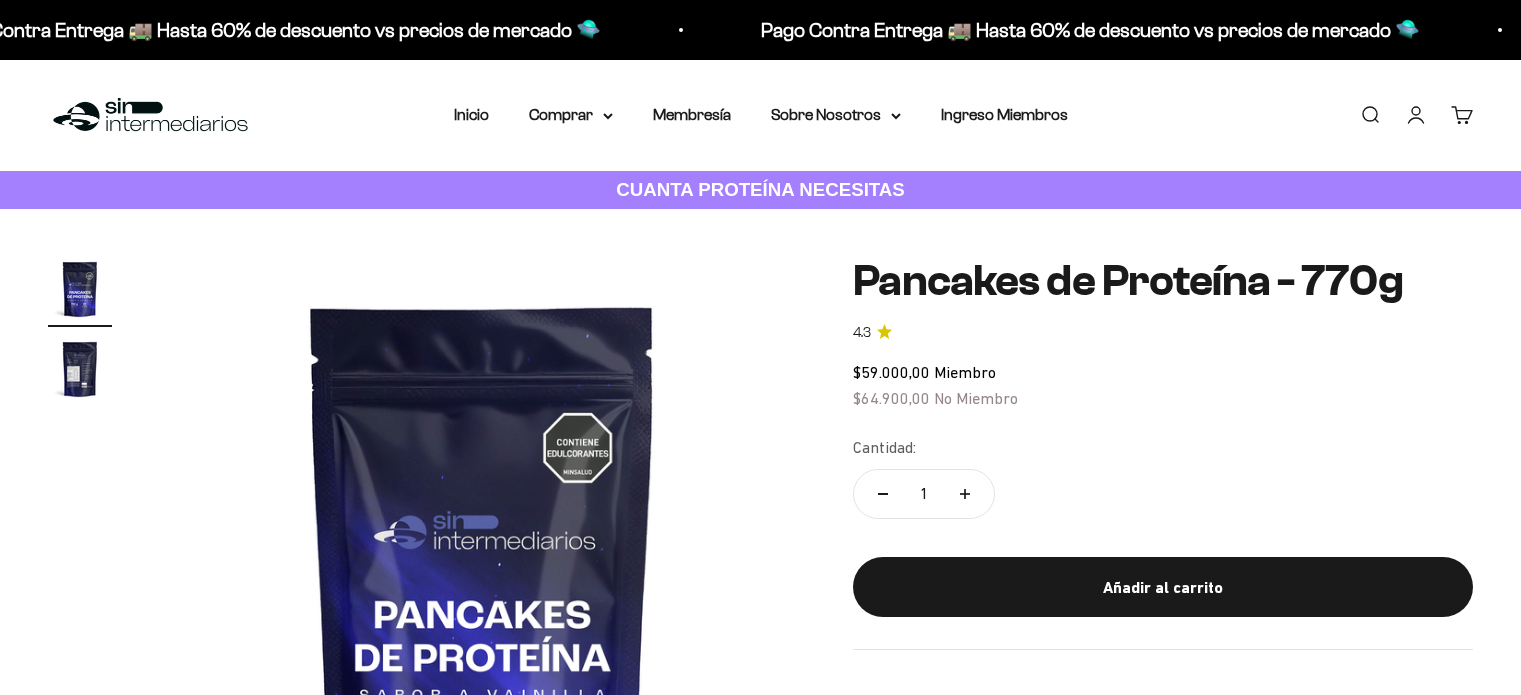 scroll, scrollTop: 0, scrollLeft: 0, axis: both 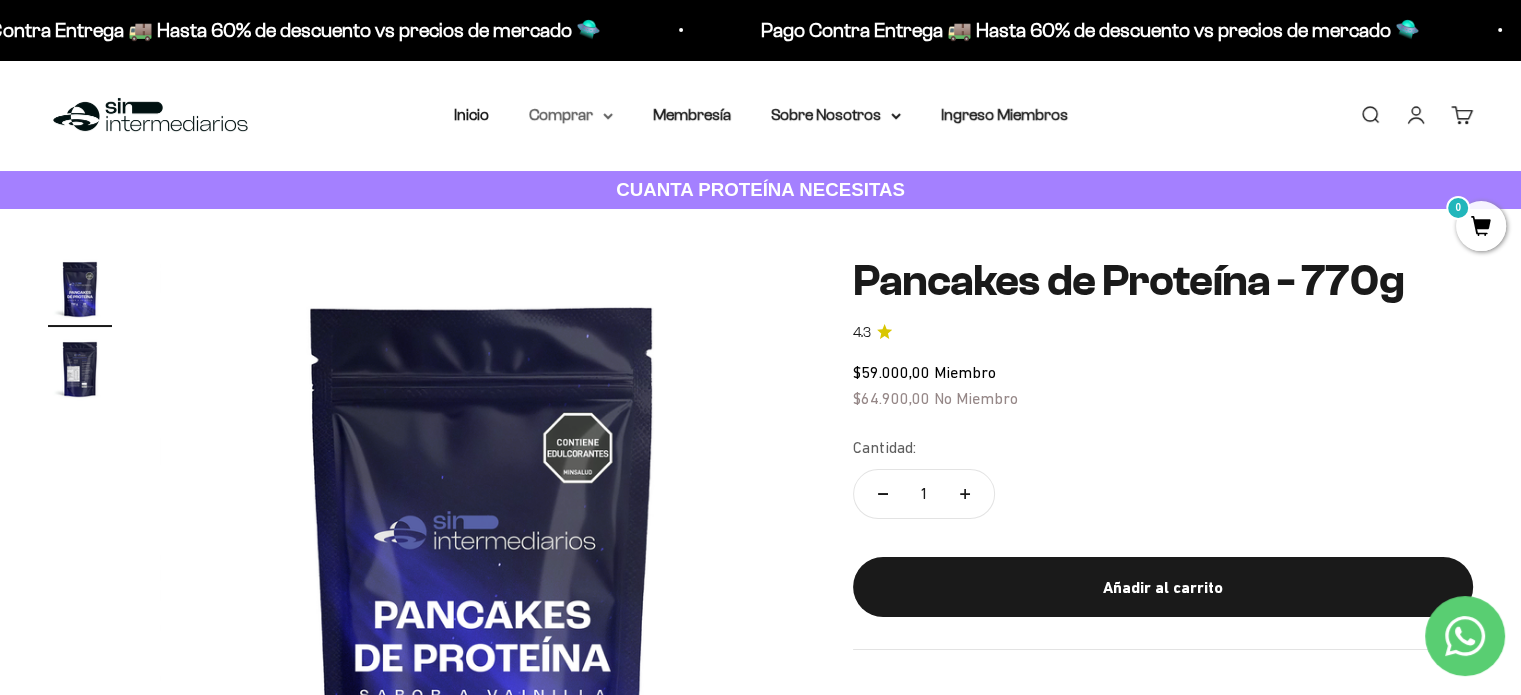 click 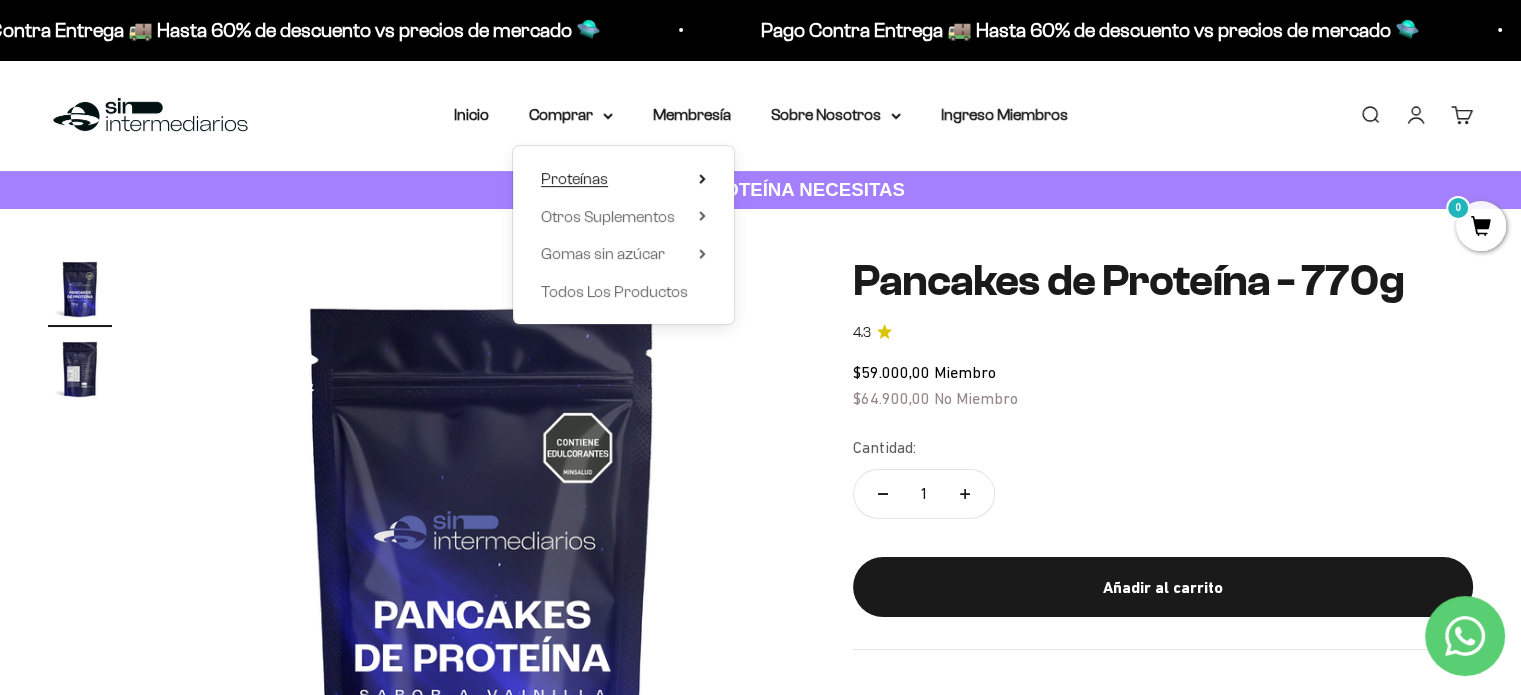 click on "Proteínas" at bounding box center (623, 179) 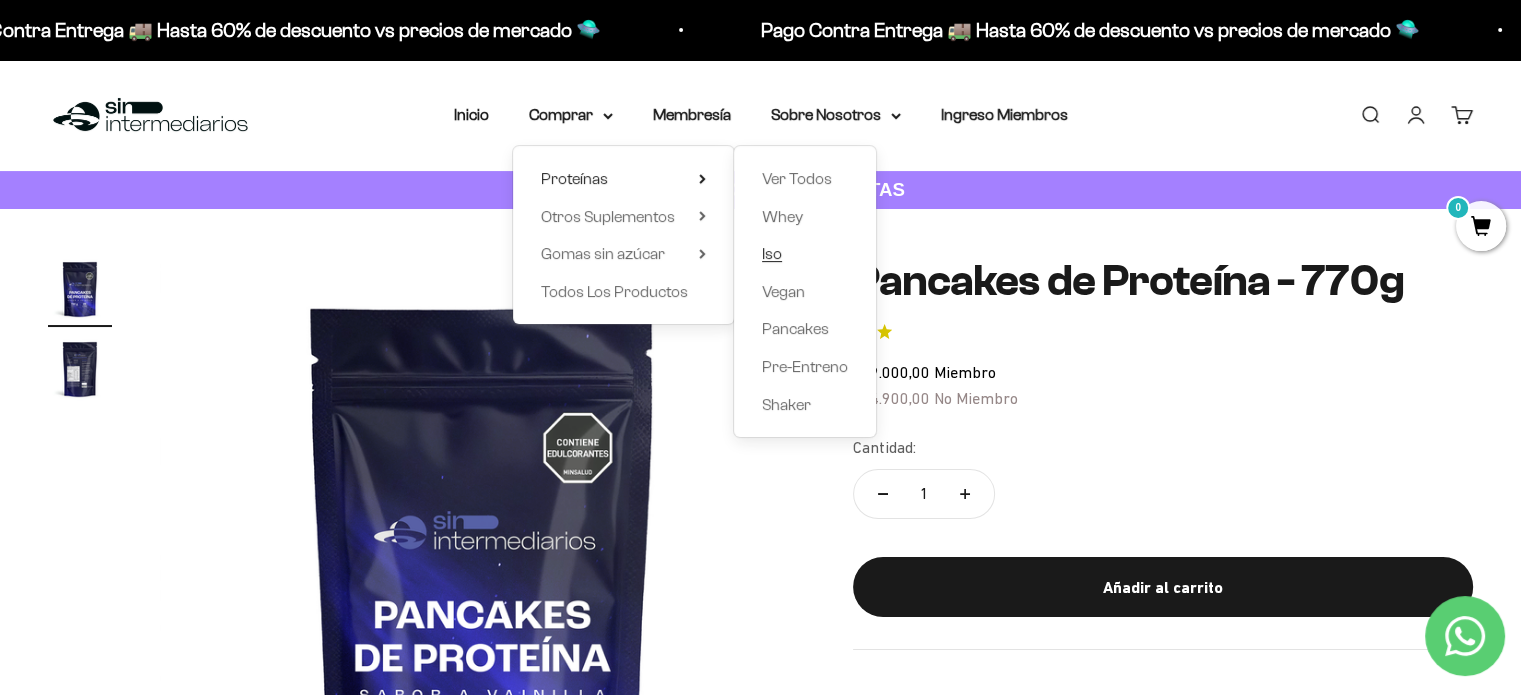click on "Iso" at bounding box center (805, 254) 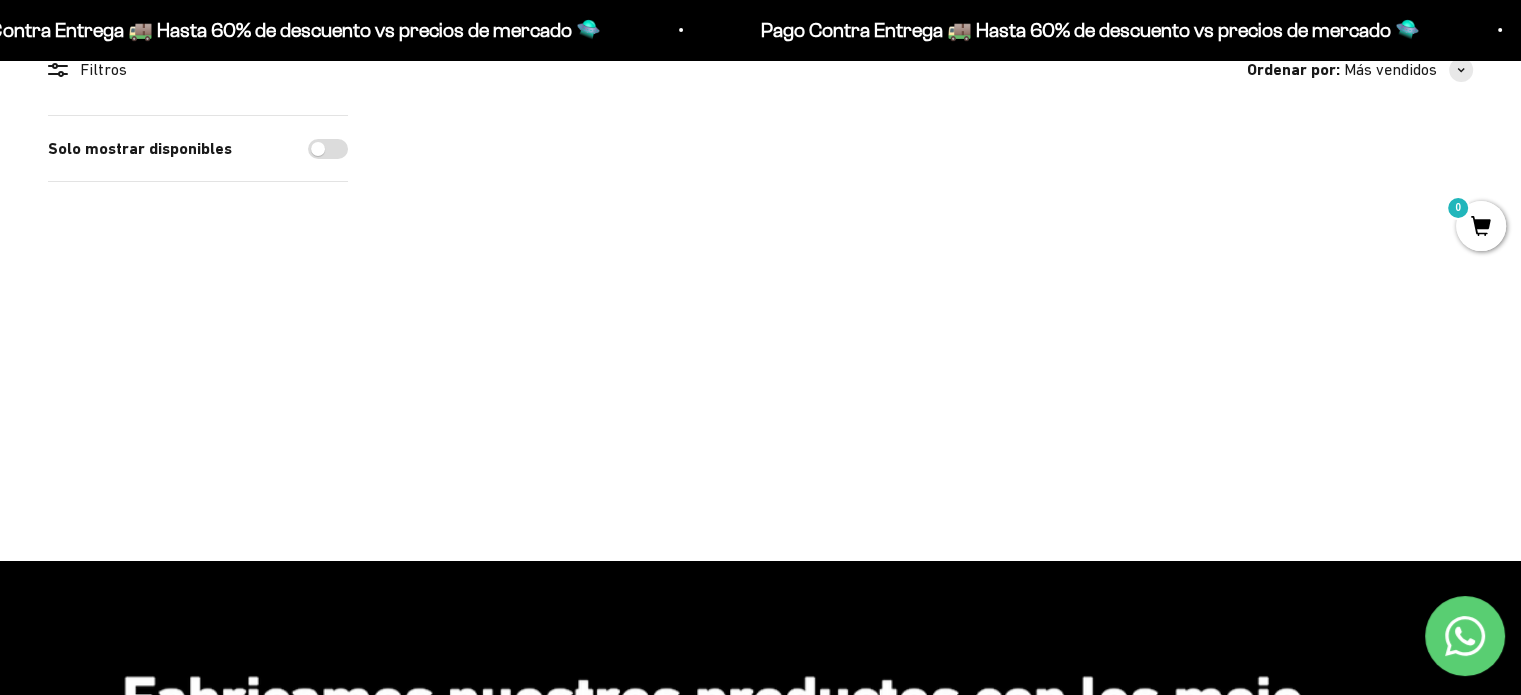 scroll, scrollTop: 0, scrollLeft: 0, axis: both 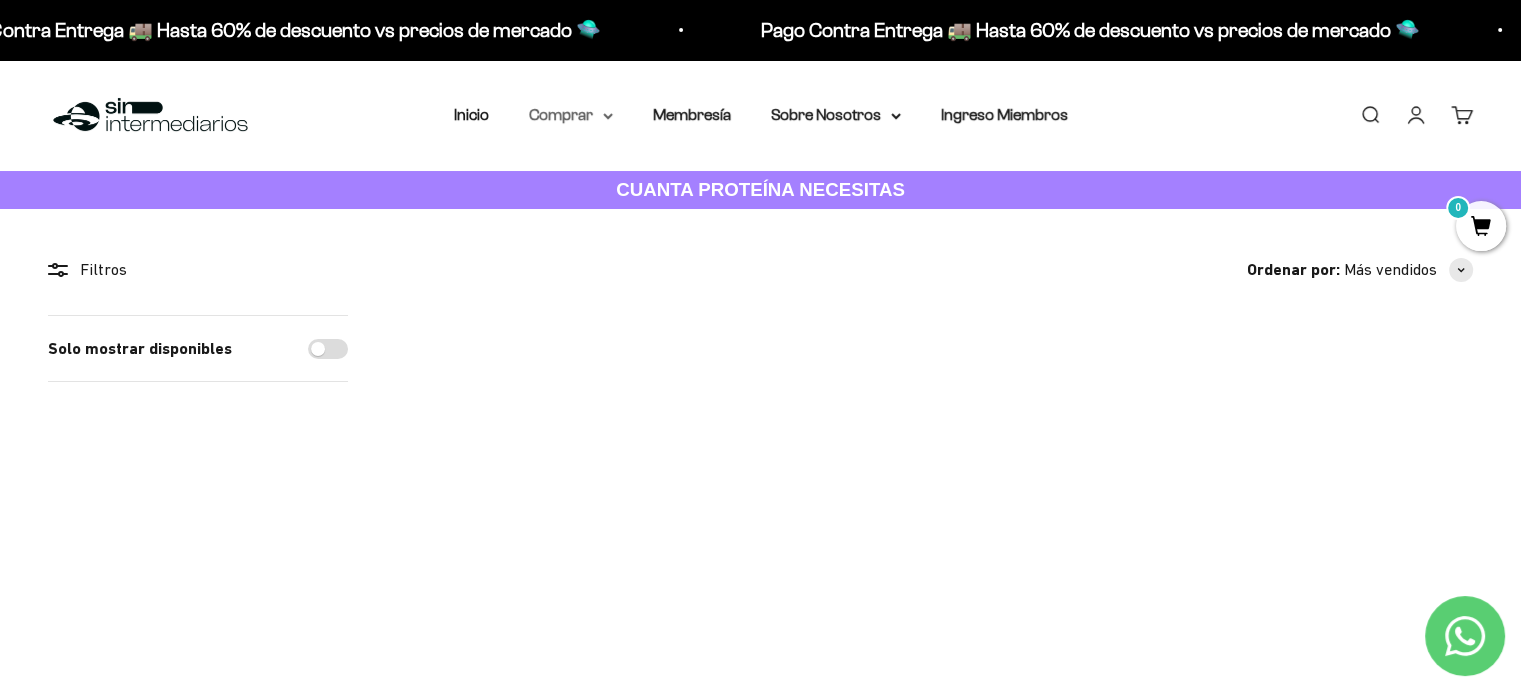 click 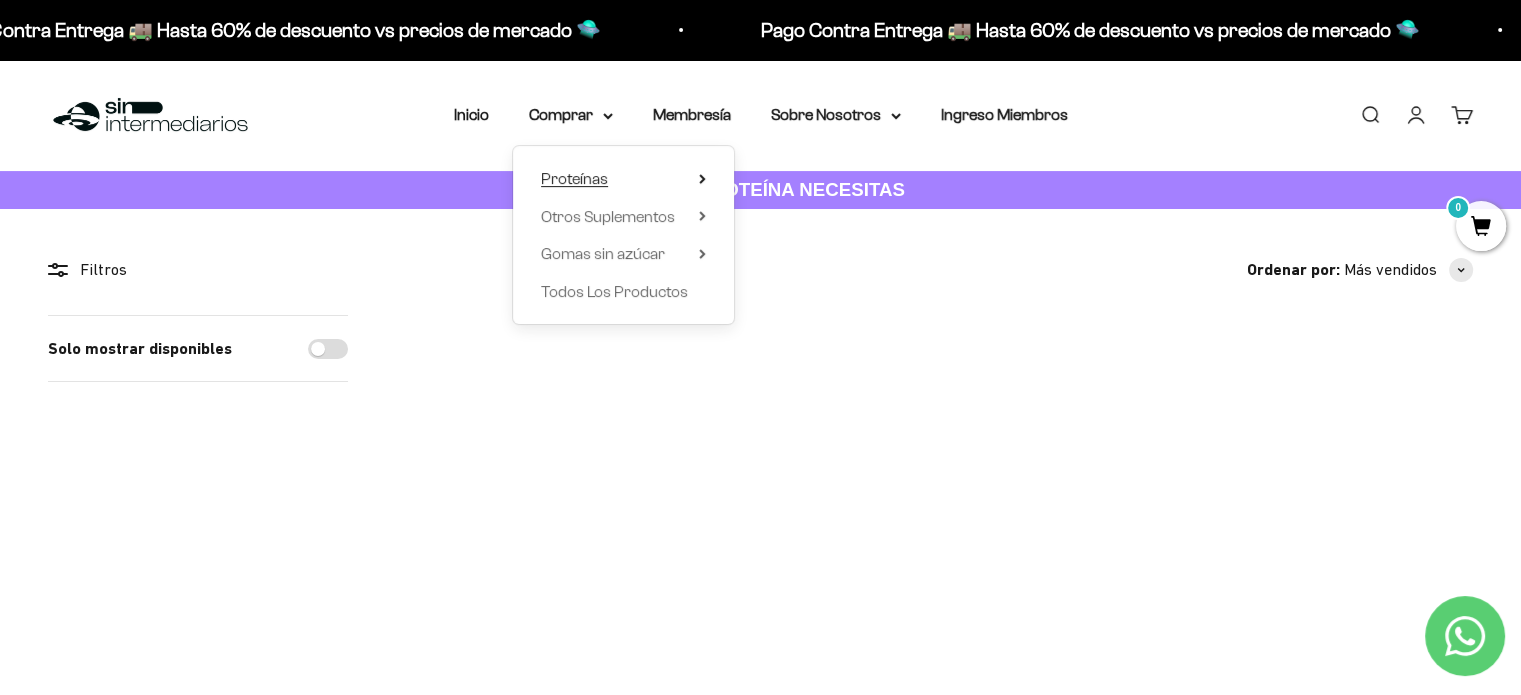 click 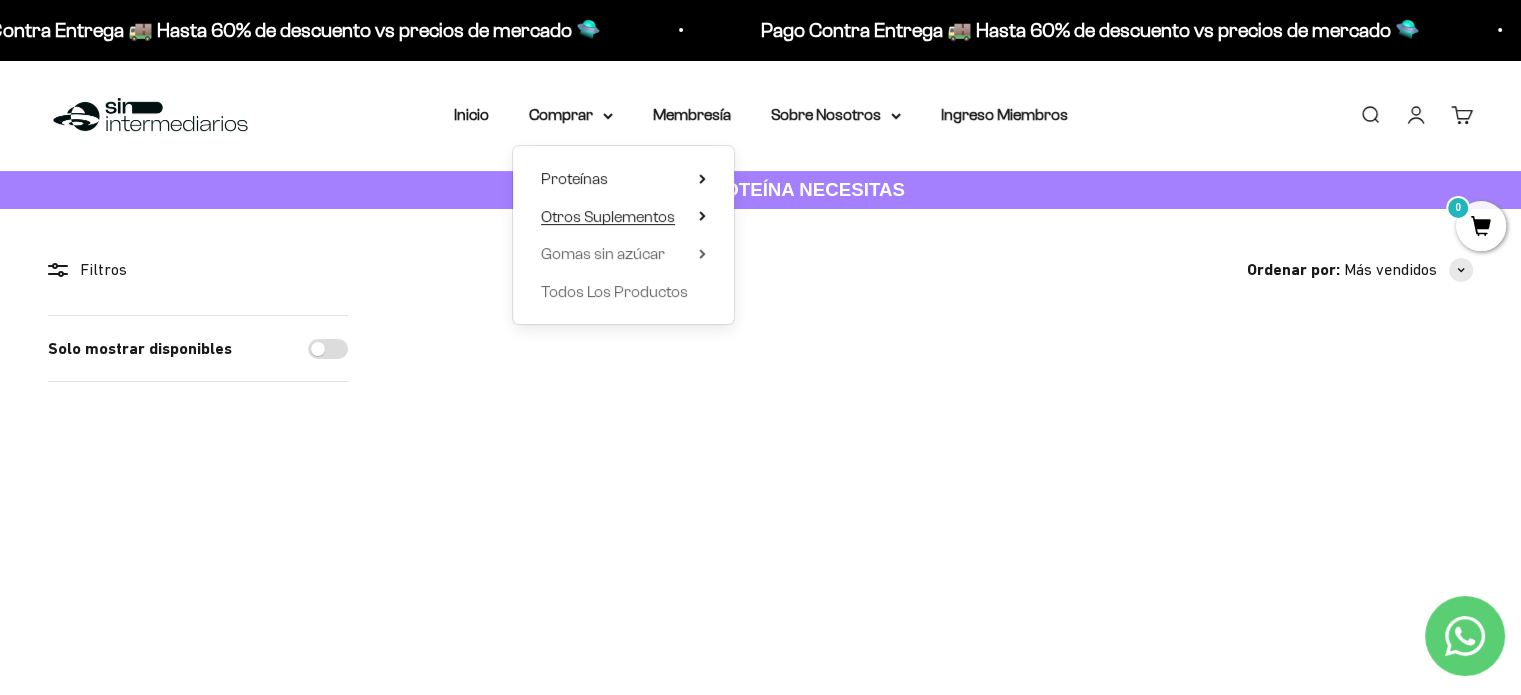click 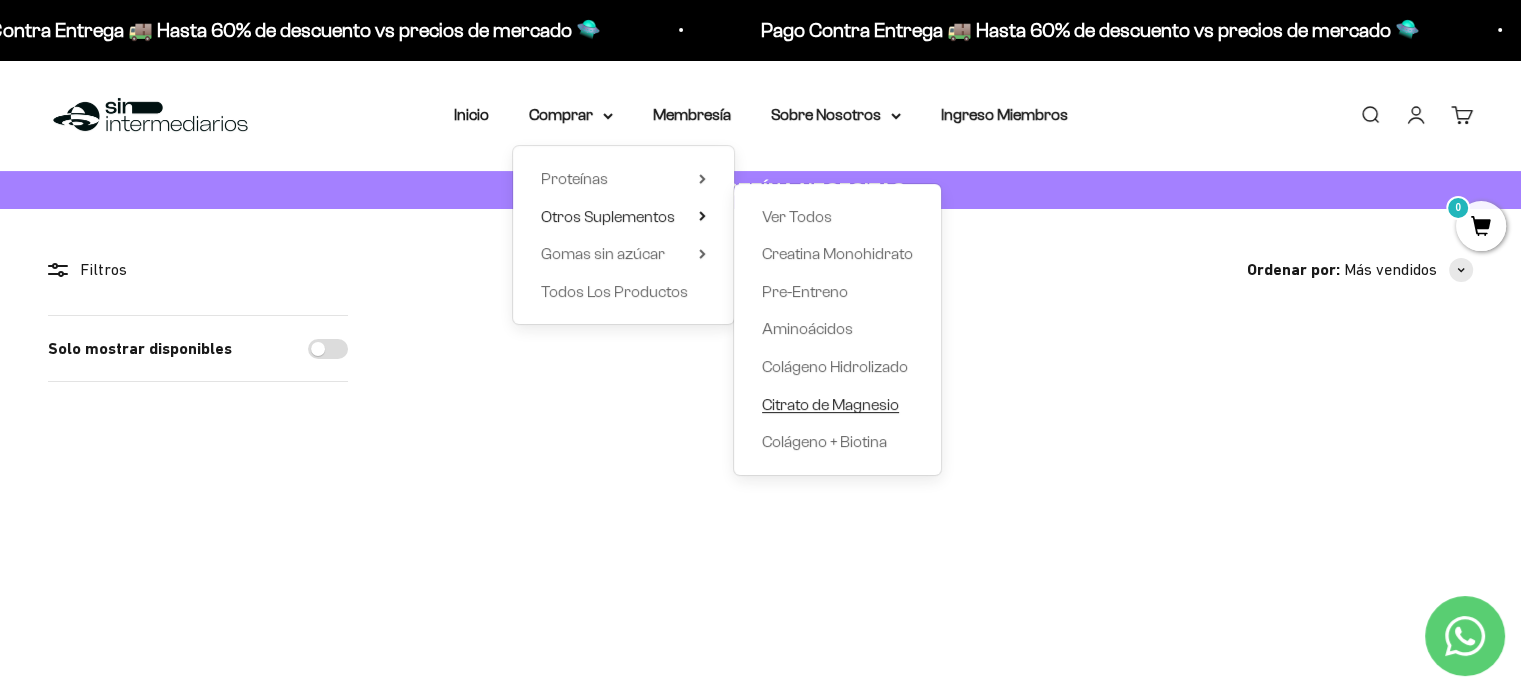 drag, startPoint x: 854, startPoint y: 403, endPoint x: 841, endPoint y: 391, distance: 17.691807 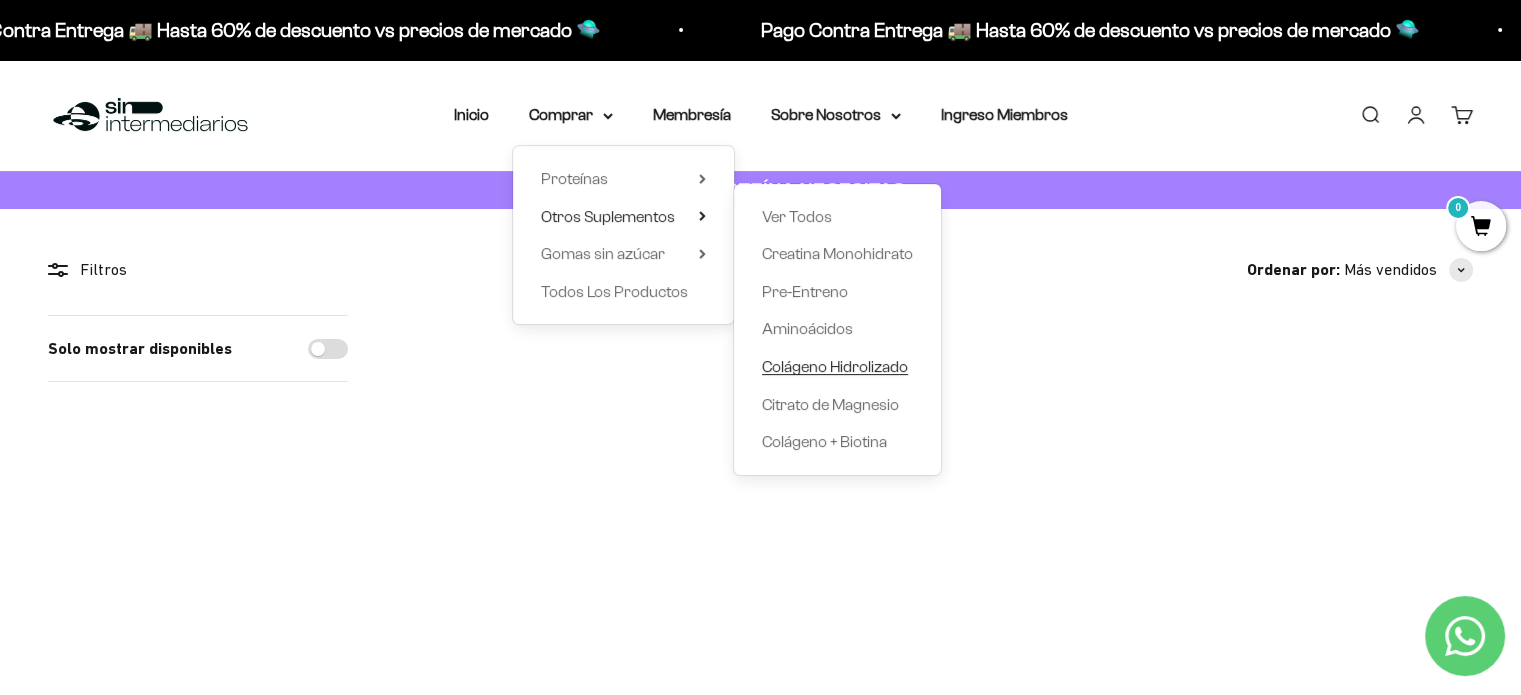 drag, startPoint x: 856, startPoint y: 366, endPoint x: 827, endPoint y: 367, distance: 29.017237 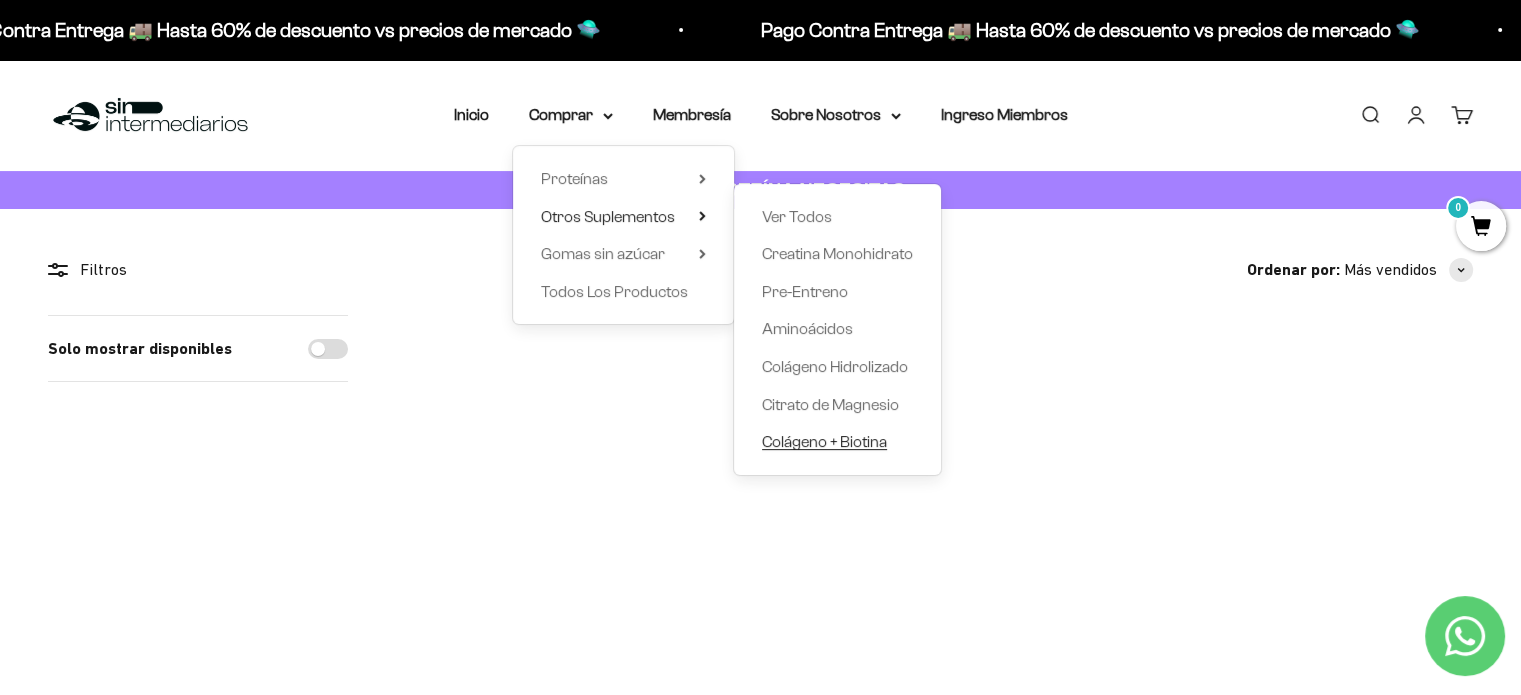 click on "Colágeno + Biotina" at bounding box center [824, 441] 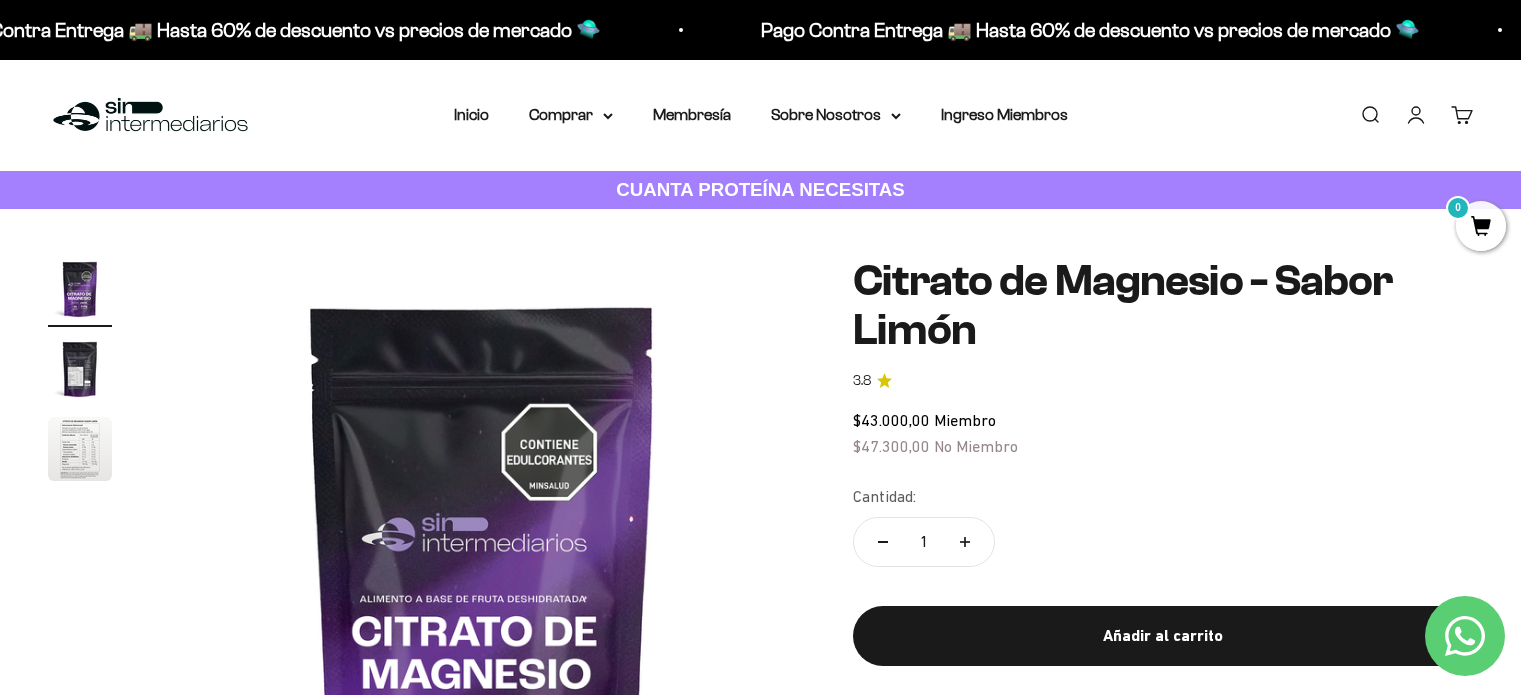 scroll, scrollTop: 0, scrollLeft: 0, axis: both 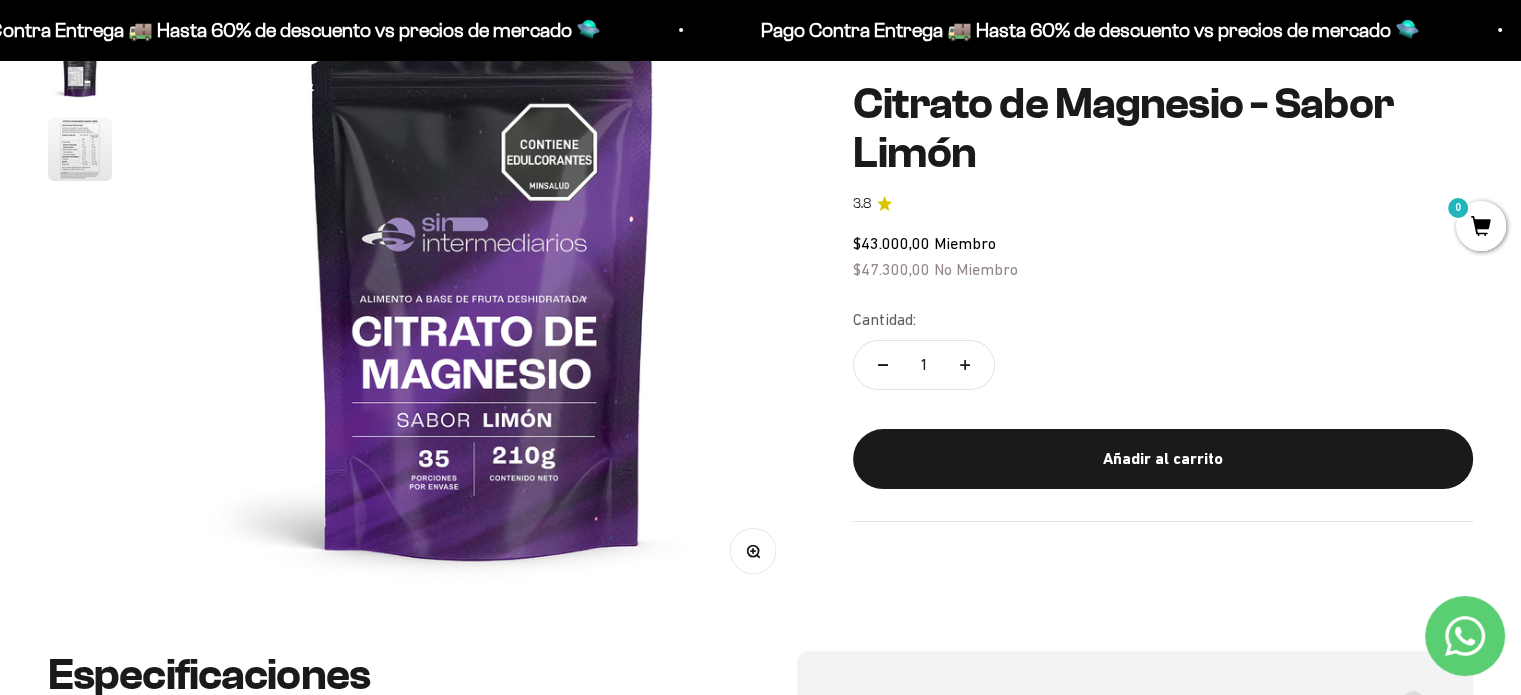 drag, startPoint x: 1101, startPoint y: 451, endPoint x: 1095, endPoint y: 438, distance: 14.3178215 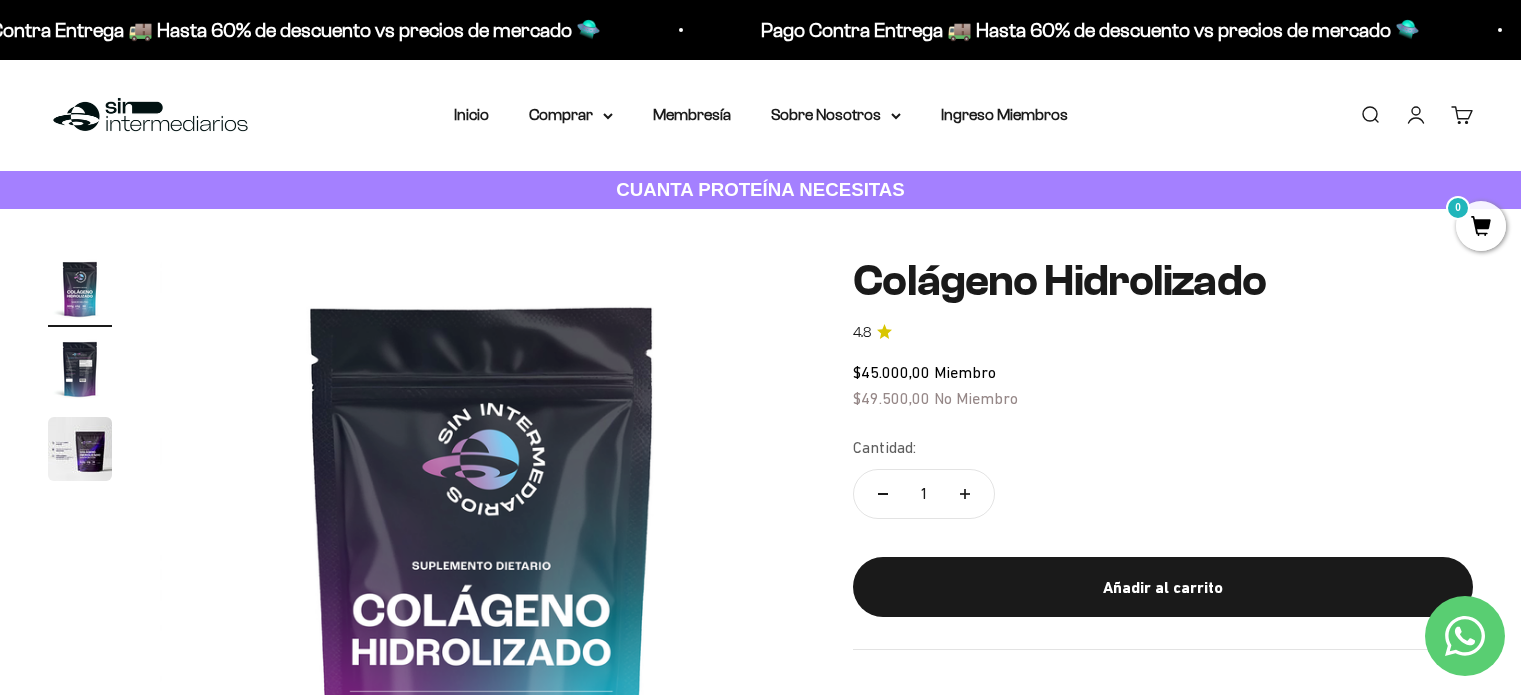 scroll, scrollTop: 0, scrollLeft: 0, axis: both 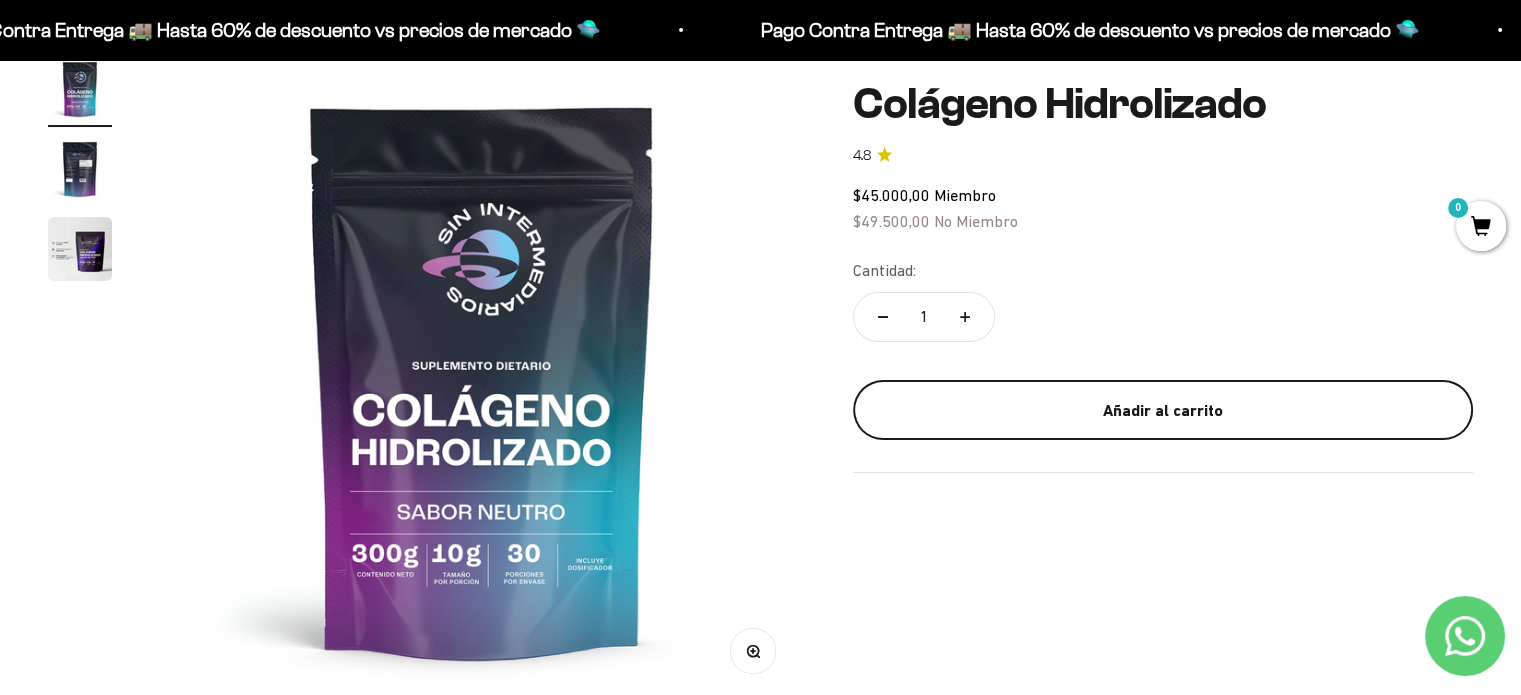click on "Añadir al carrito" at bounding box center [1163, 410] 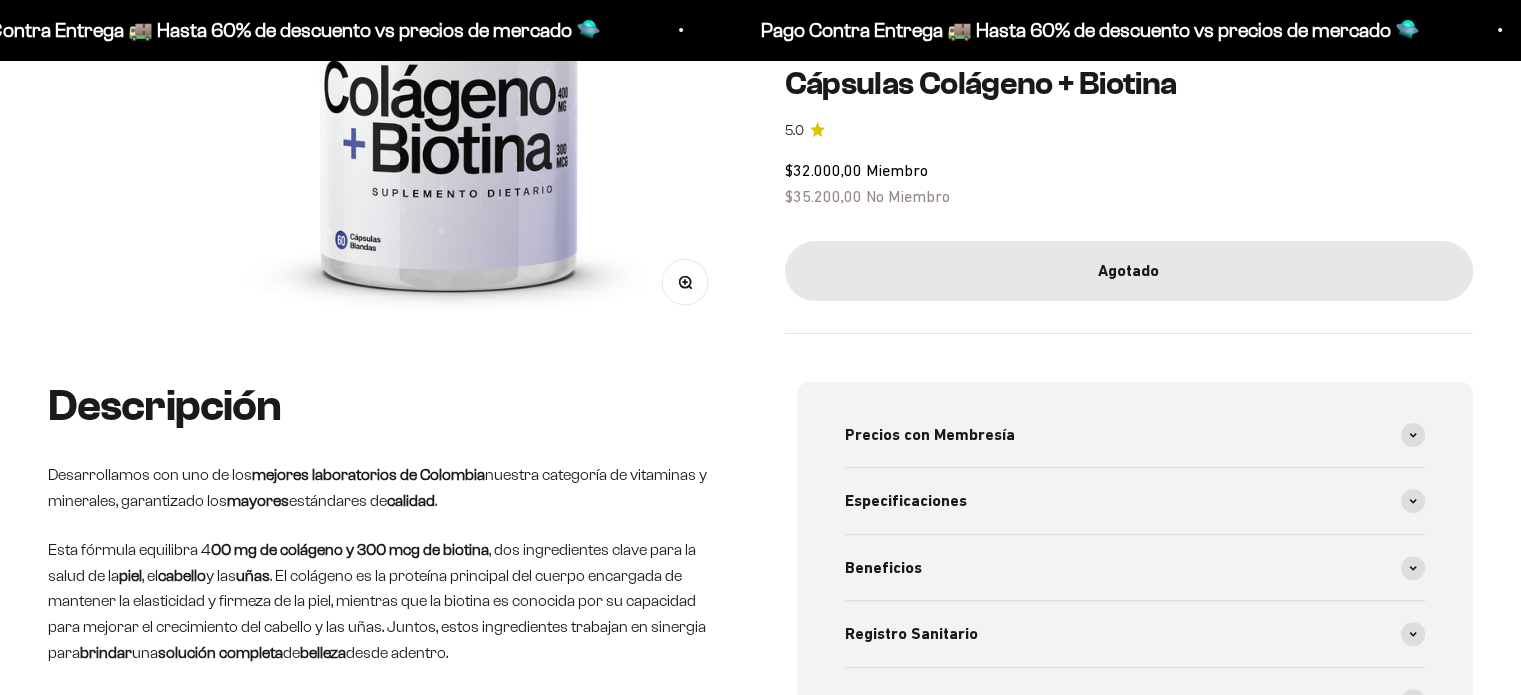 scroll, scrollTop: 500, scrollLeft: 0, axis: vertical 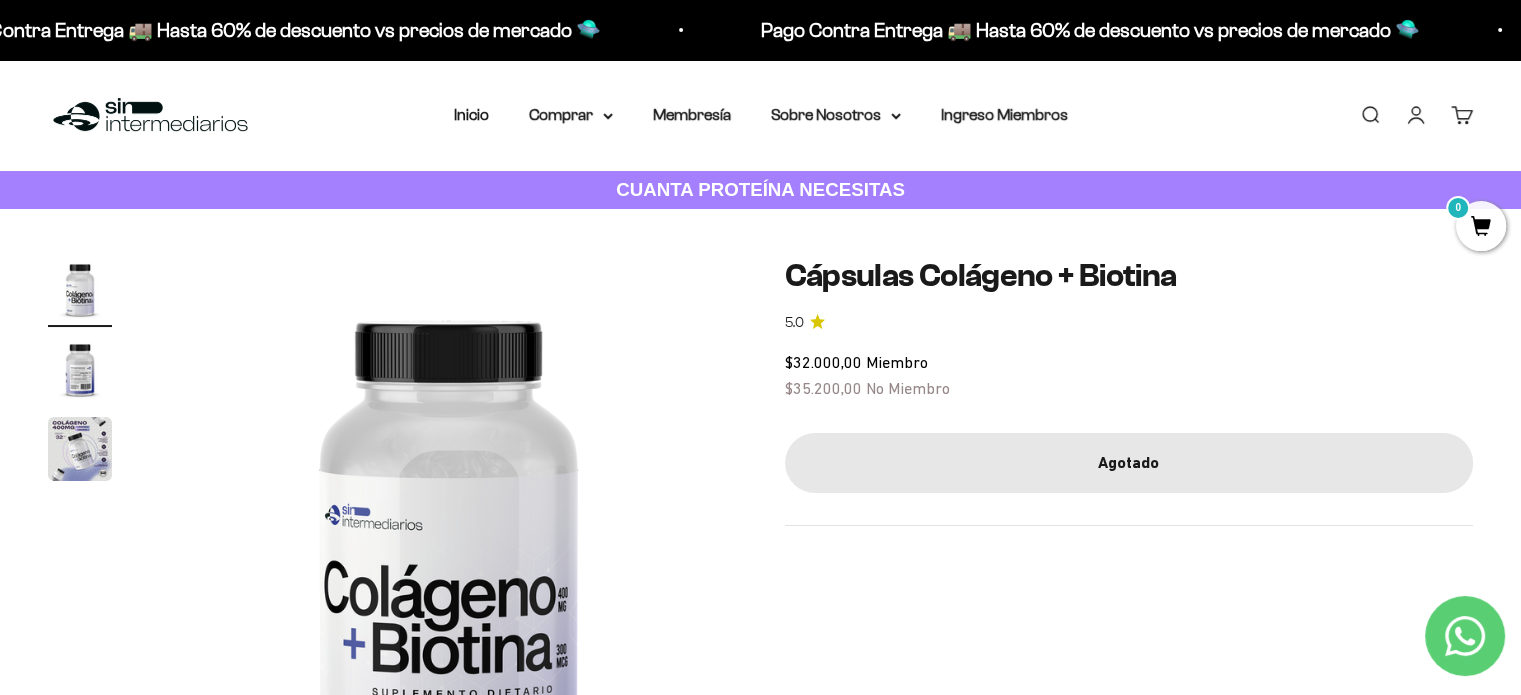 click at bounding box center (80, 369) 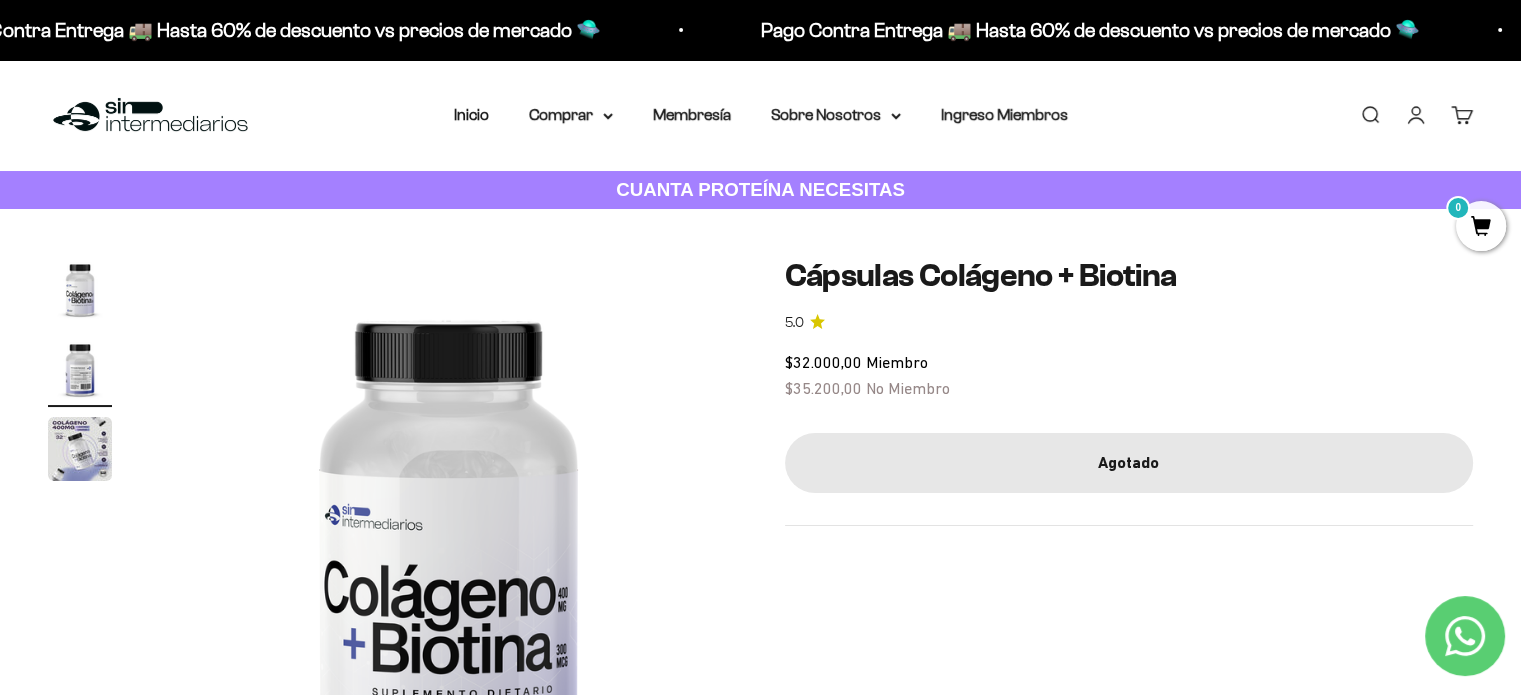 scroll, scrollTop: 0, scrollLeft: 600, axis: horizontal 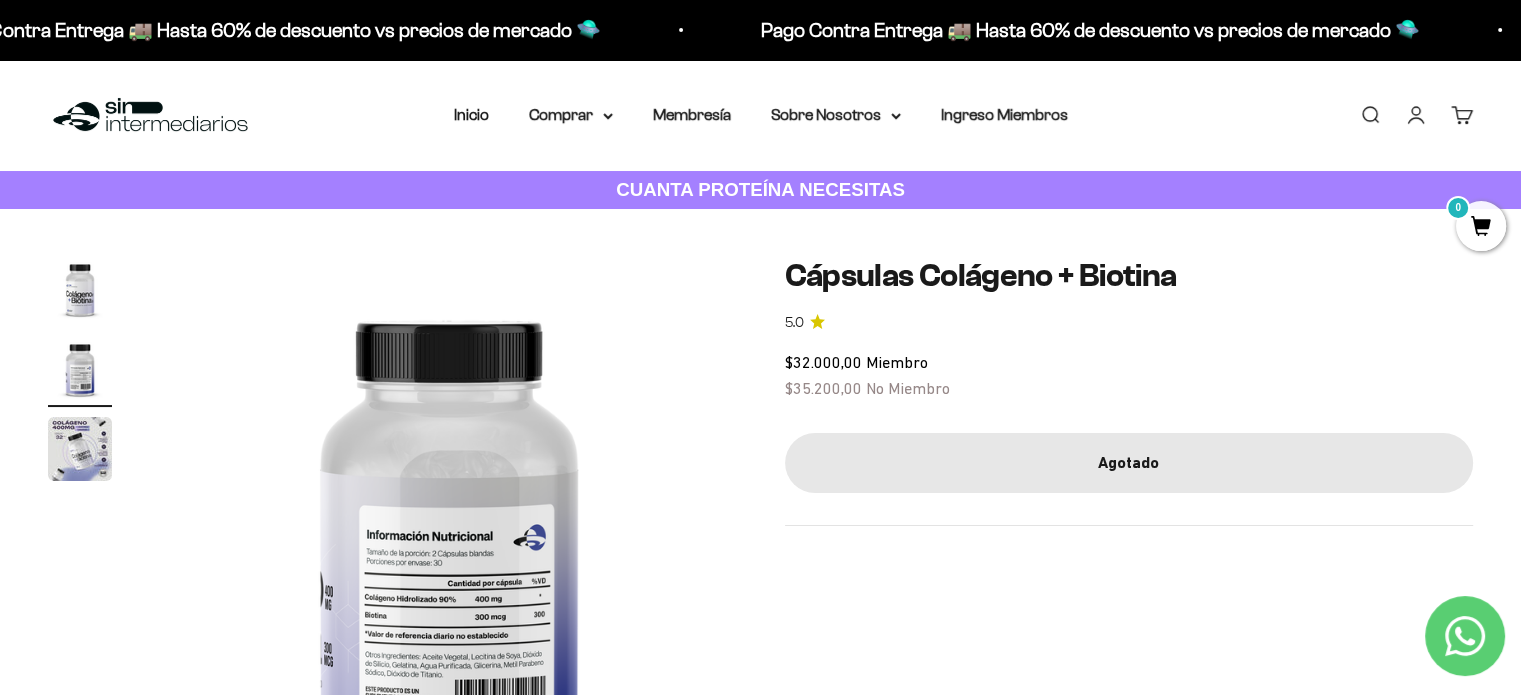click at bounding box center [80, 449] 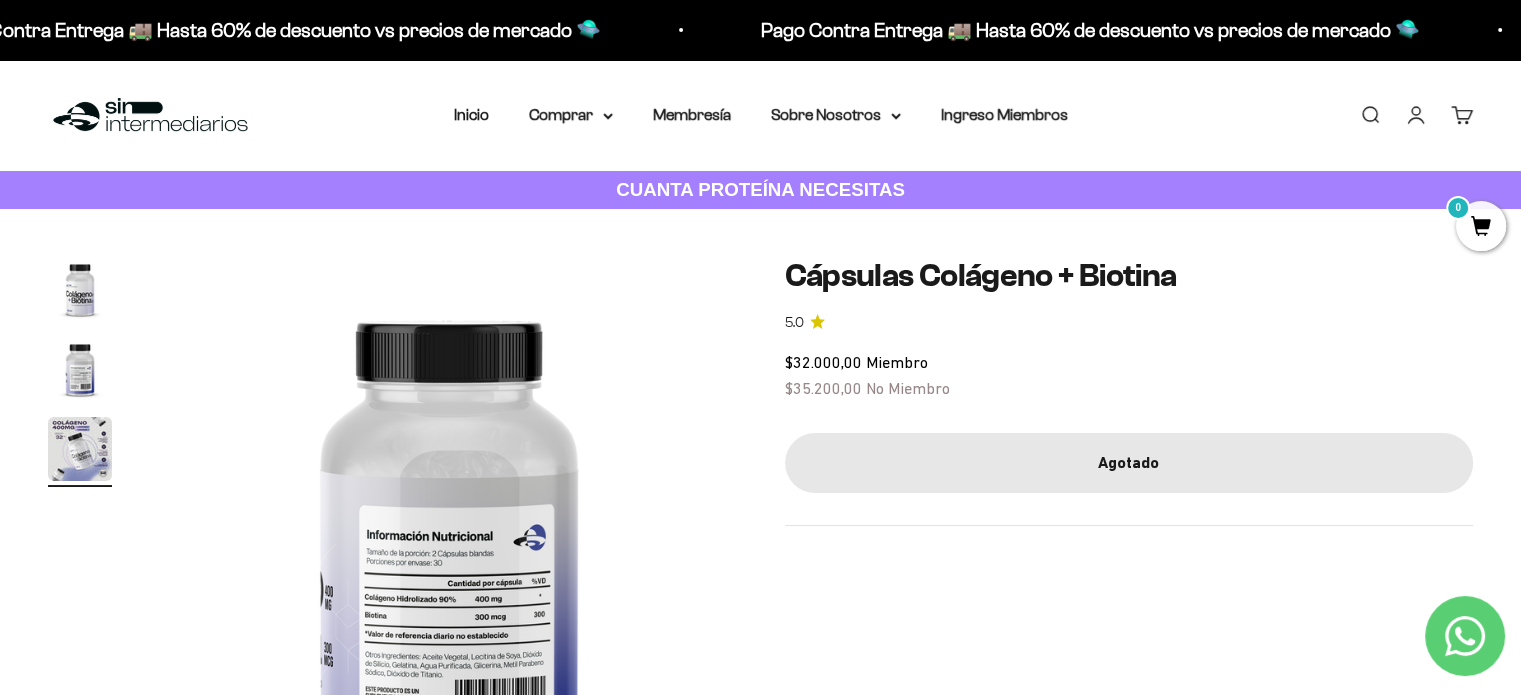 scroll, scrollTop: 0, scrollLeft: 1200, axis: horizontal 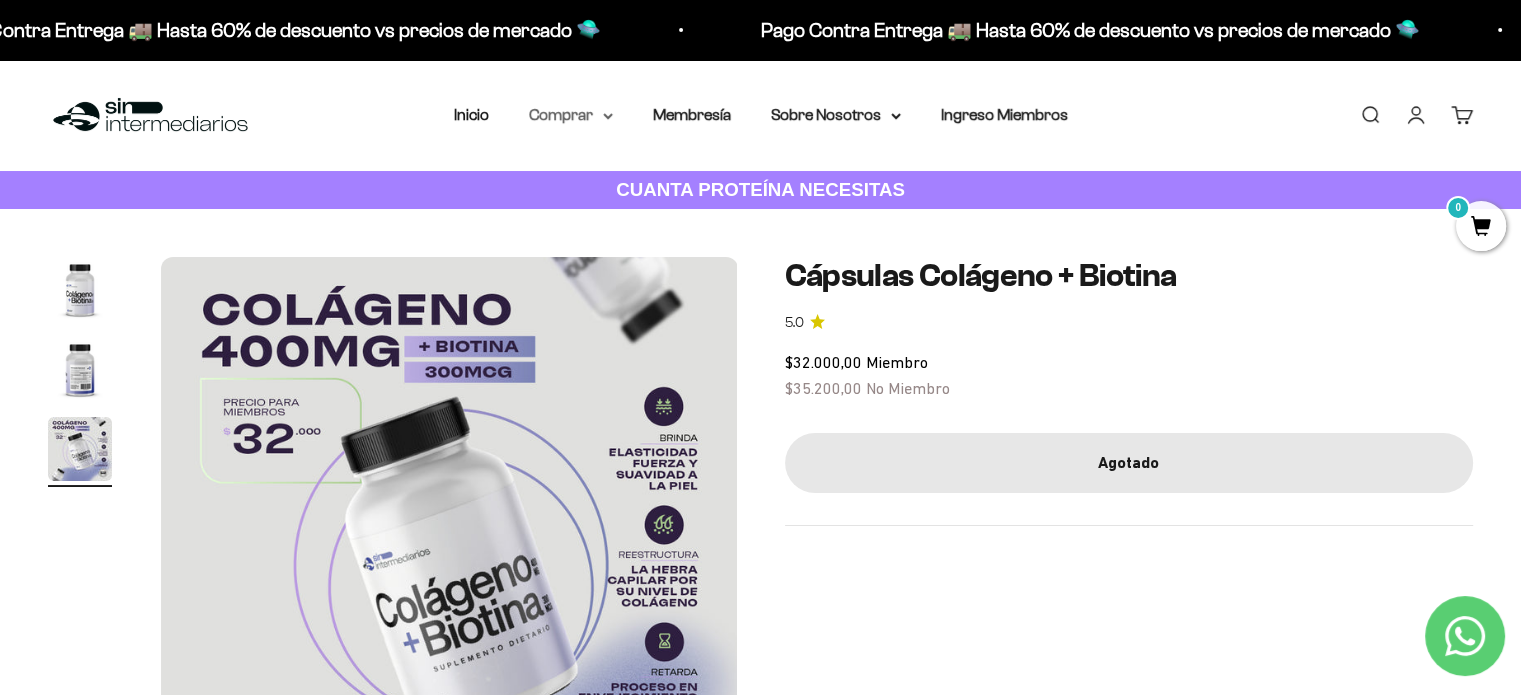 click 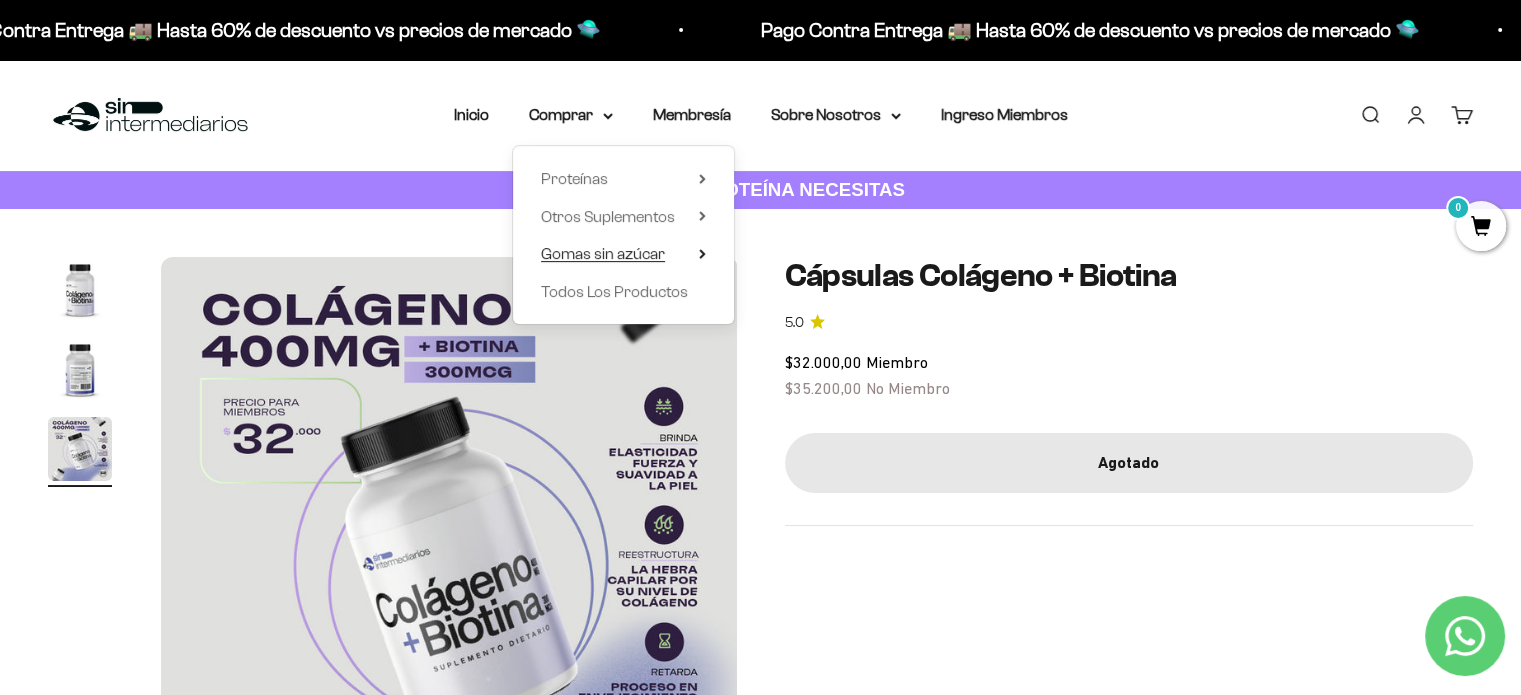 click on "Gomas sin azúcar" at bounding box center [623, 254] 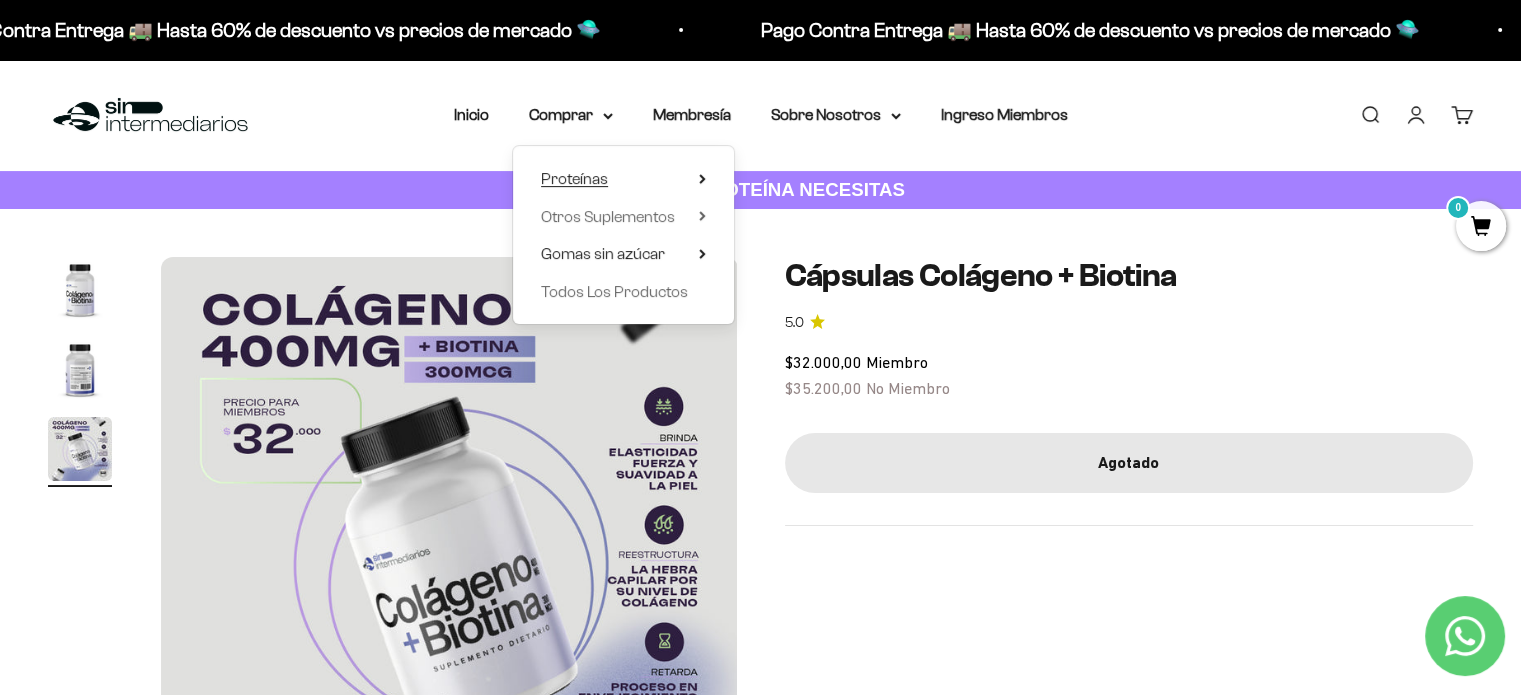 click 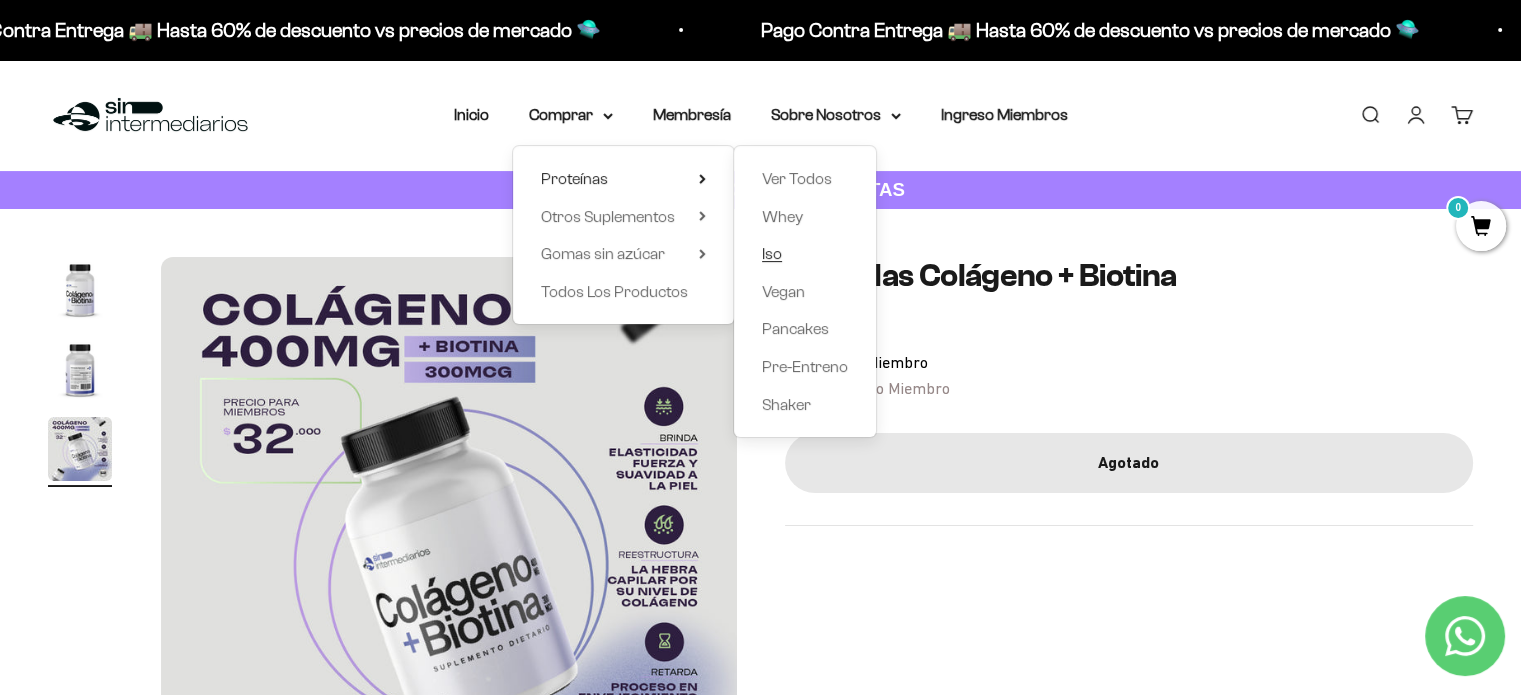 click on "Iso" at bounding box center [772, 253] 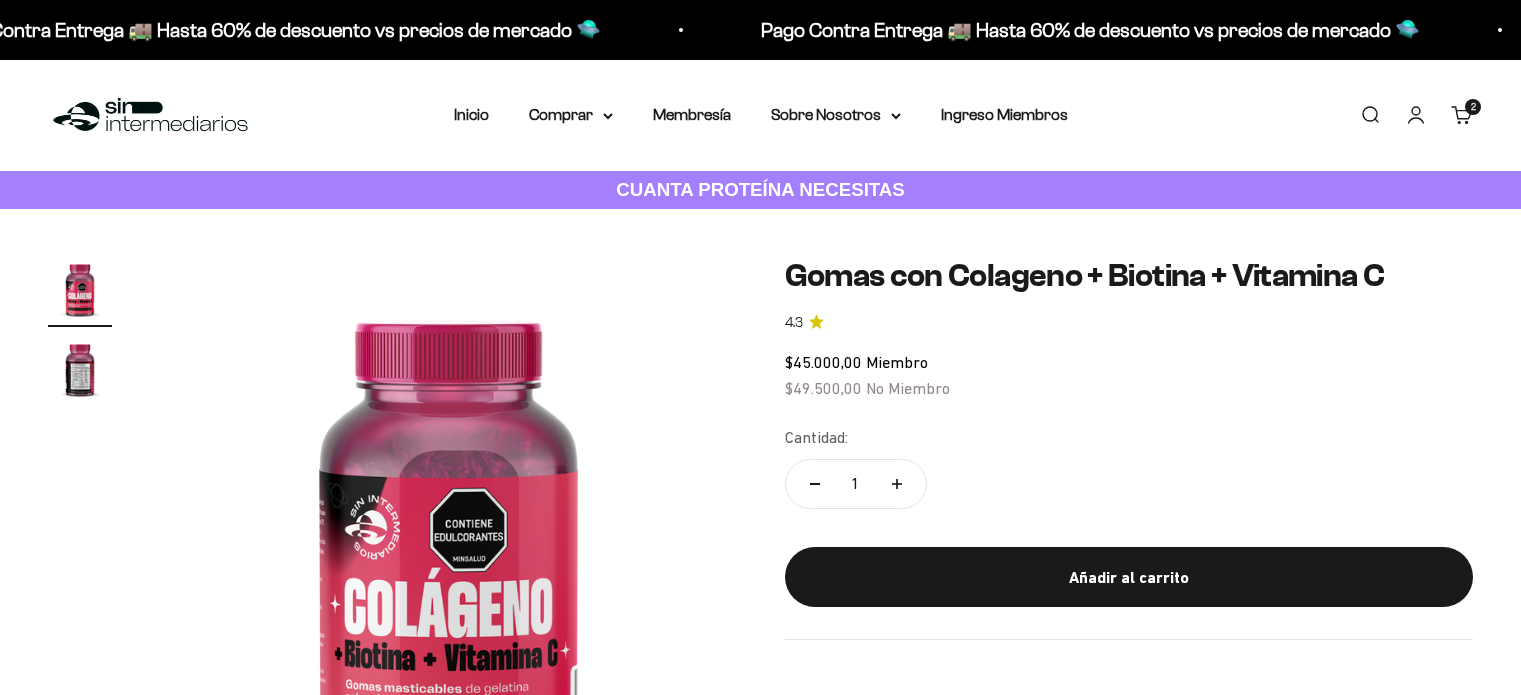 scroll, scrollTop: 0, scrollLeft: 0, axis: both 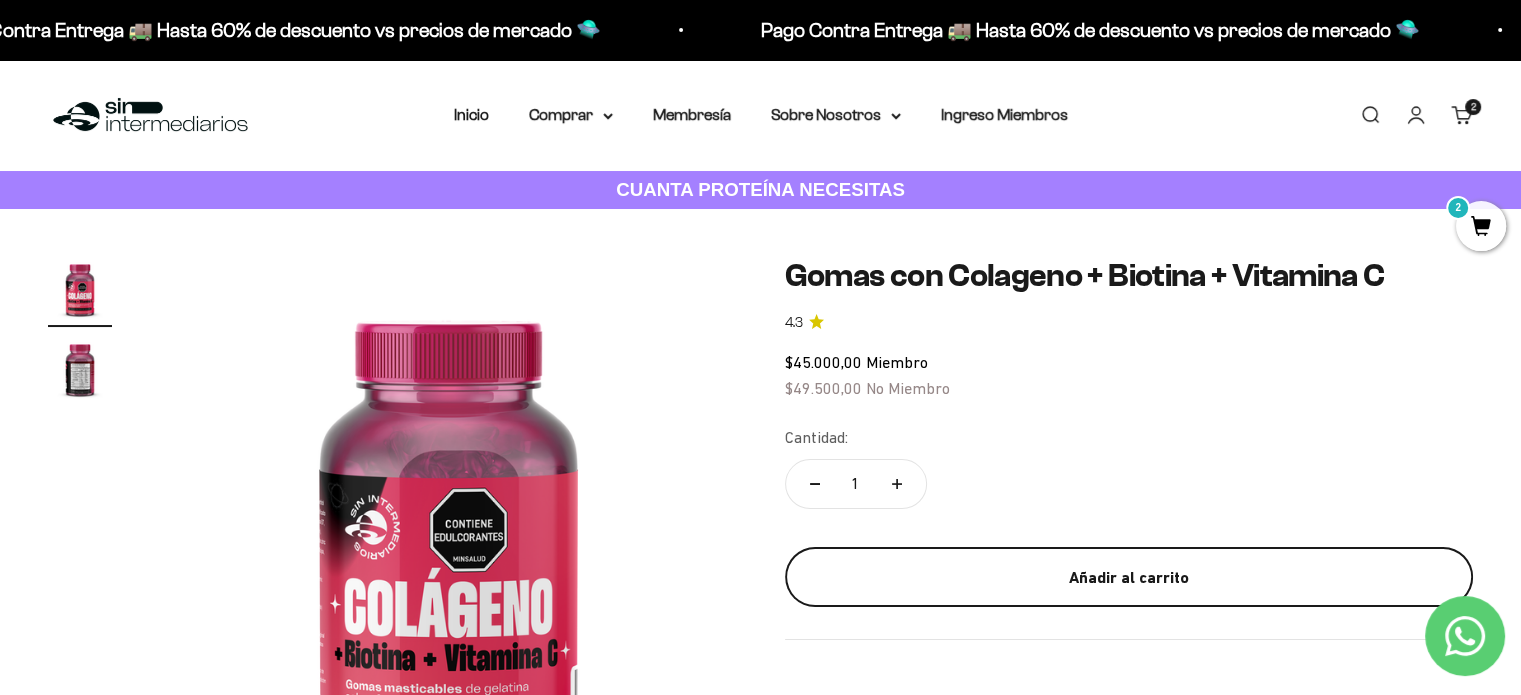 click on "Añadir al carrito" at bounding box center [1129, 577] 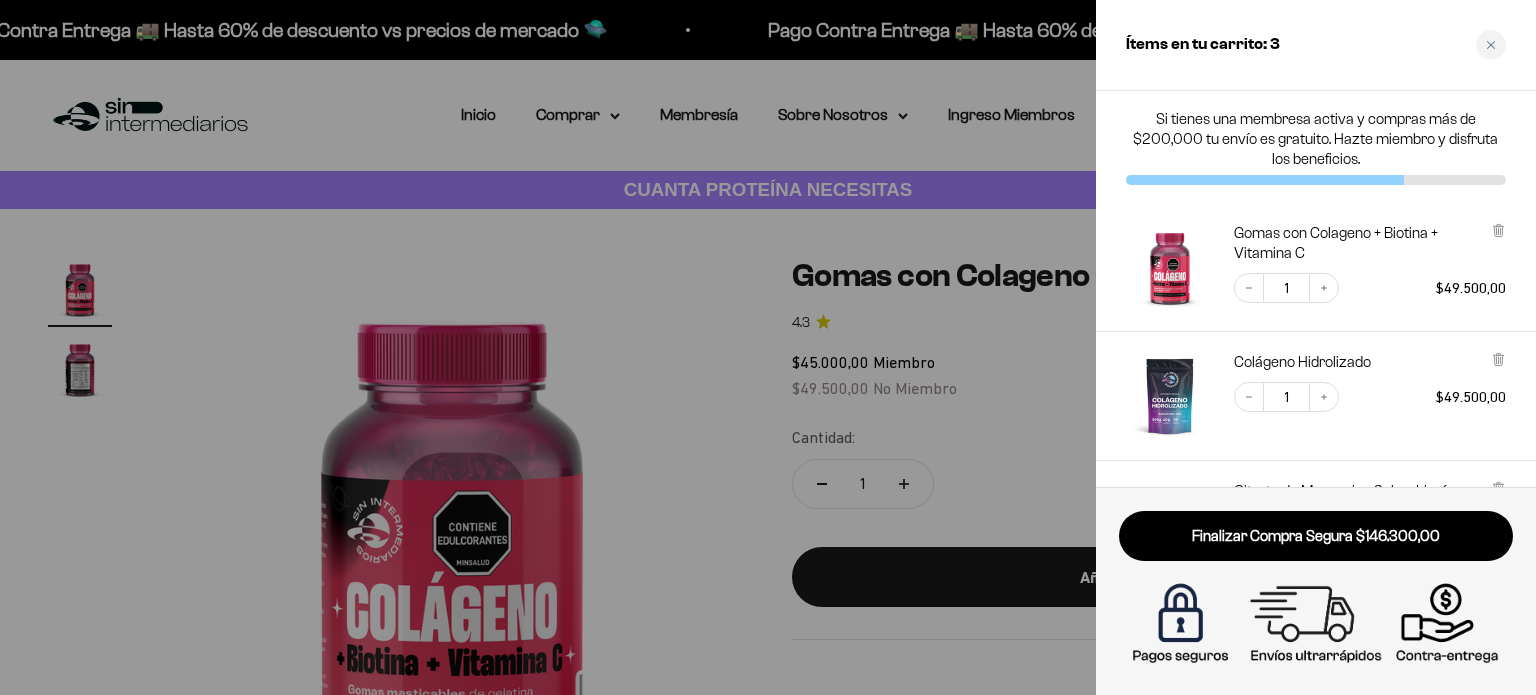 scroll, scrollTop: 276, scrollLeft: 0, axis: vertical 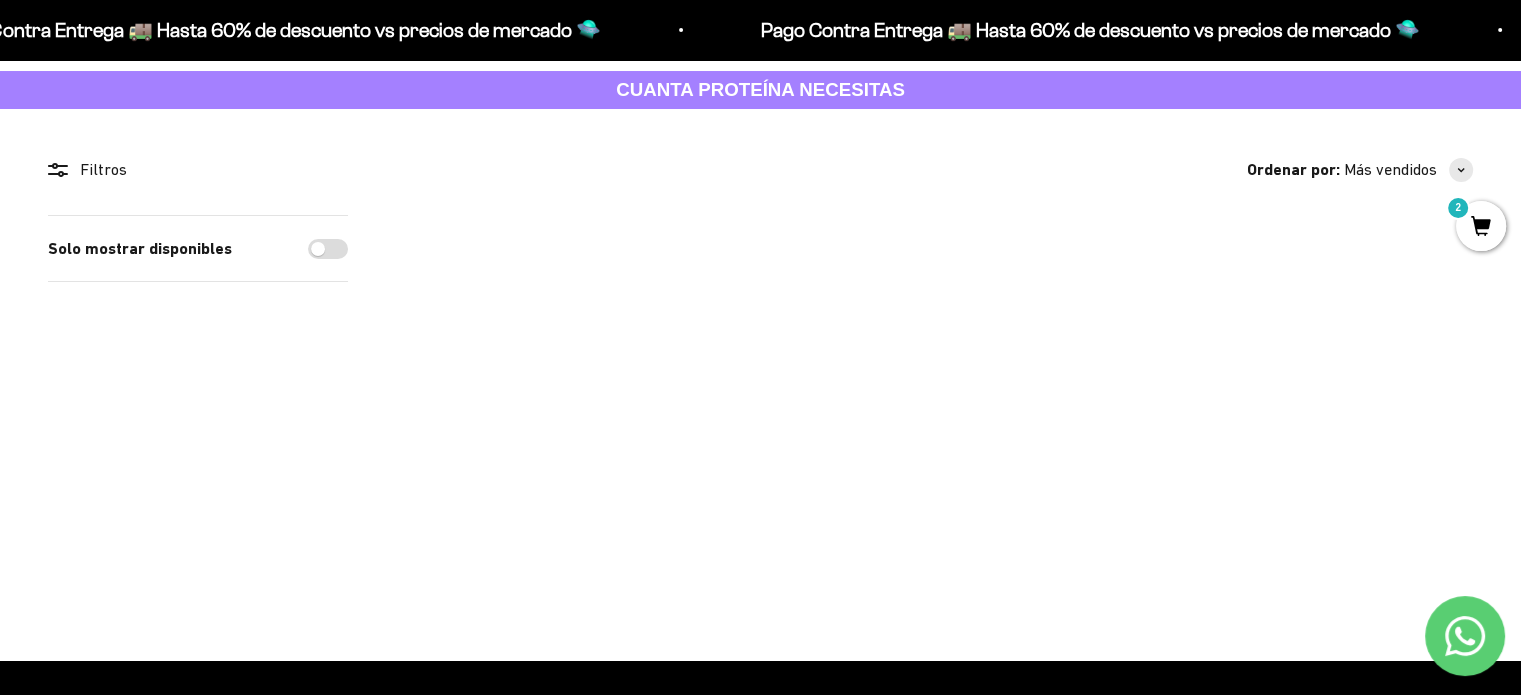 click at bounding box center (1010, 388) 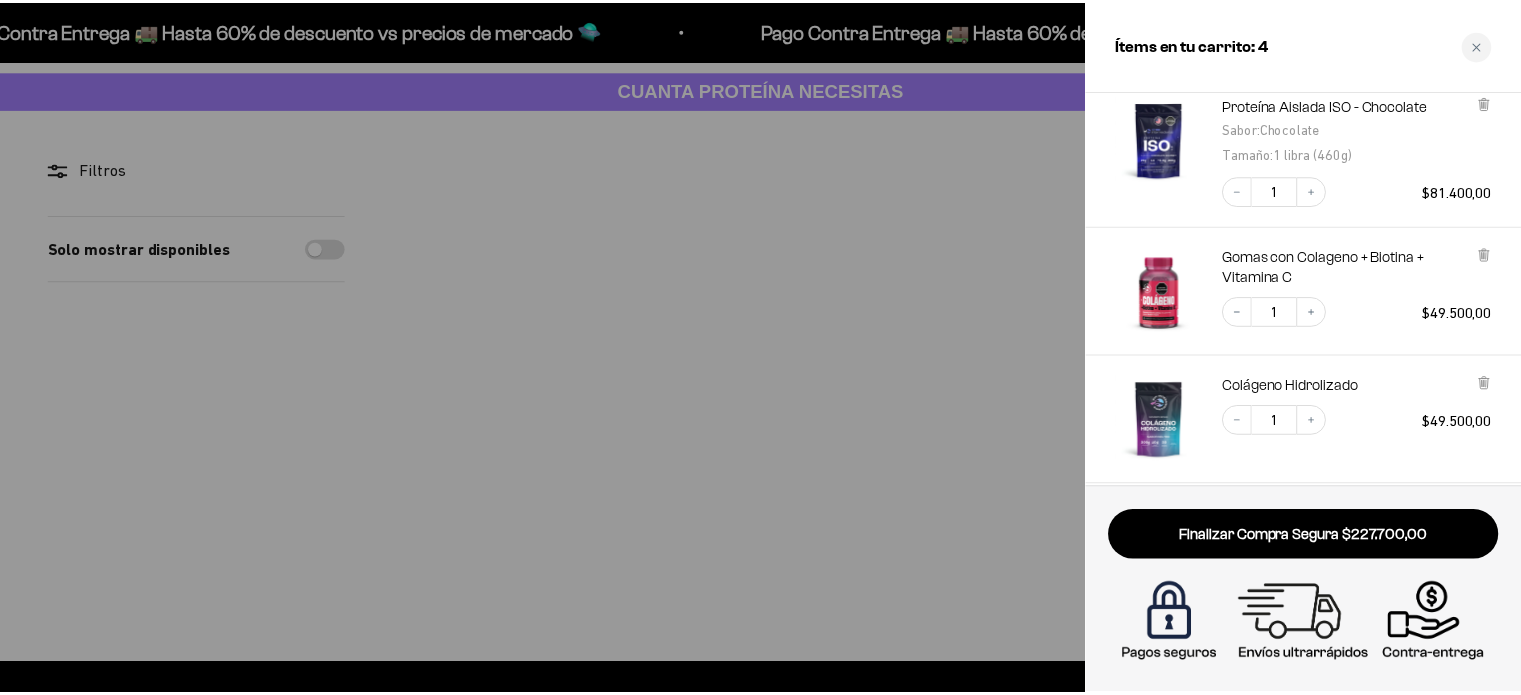 scroll, scrollTop: 0, scrollLeft: 0, axis: both 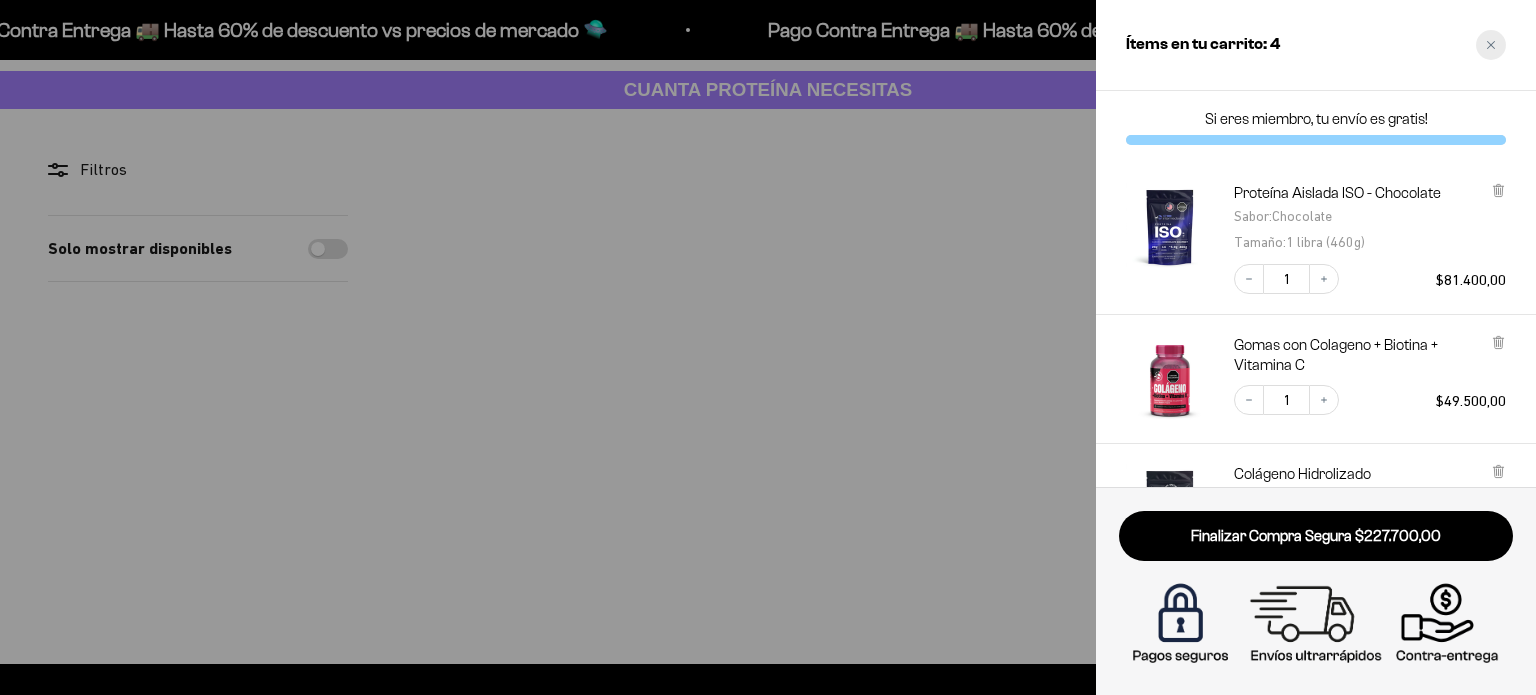 click 